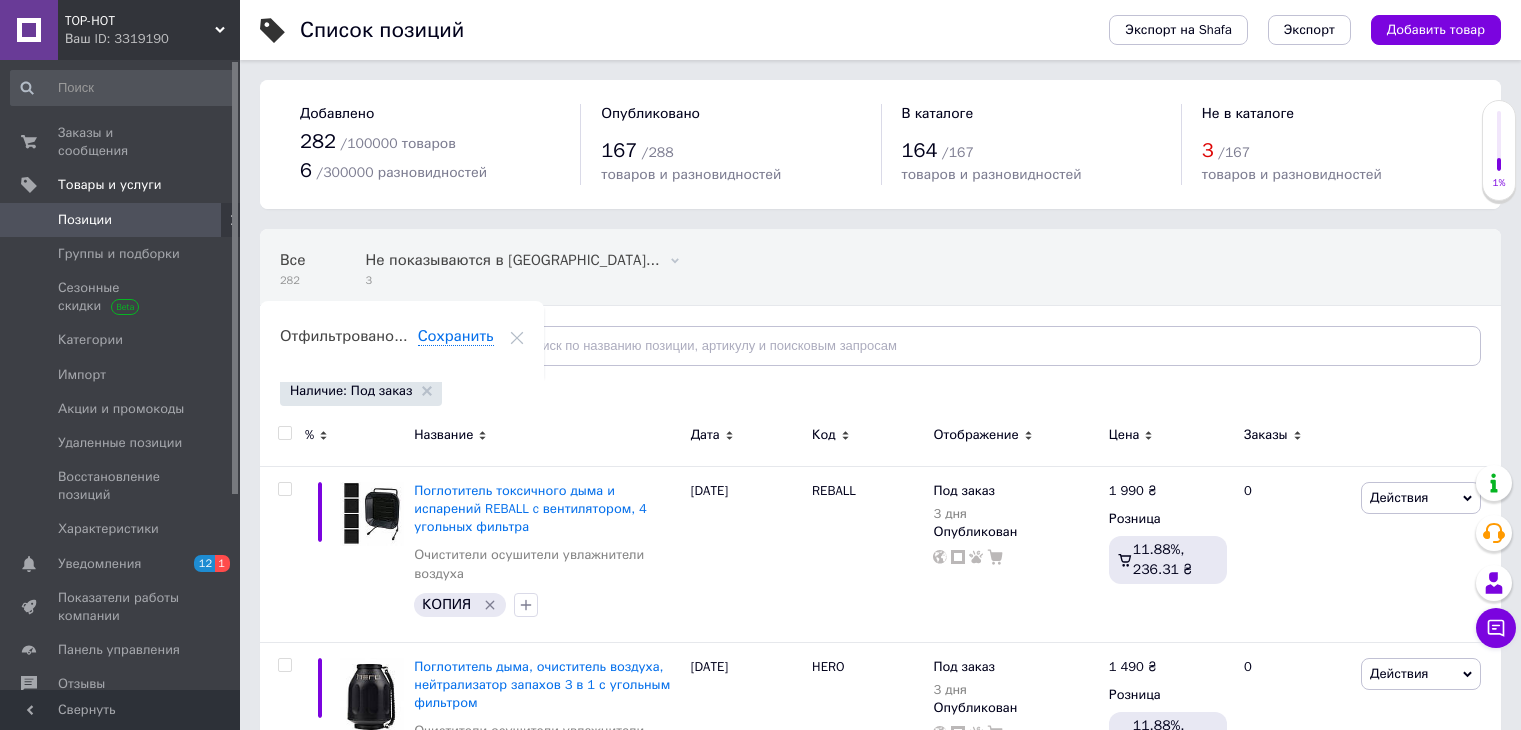 scroll, scrollTop: 0, scrollLeft: 0, axis: both 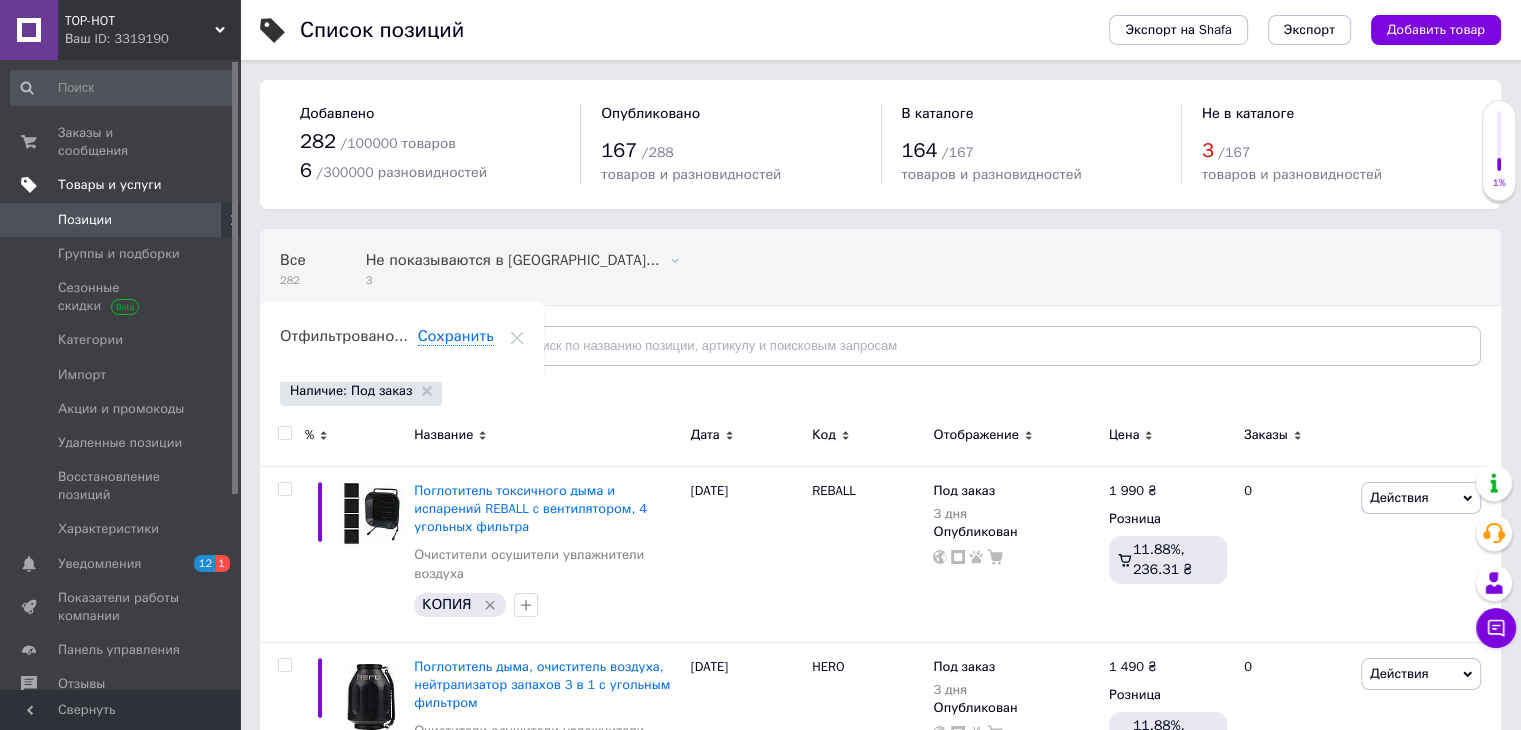 click on "Товары и услуги" at bounding box center [110, 185] 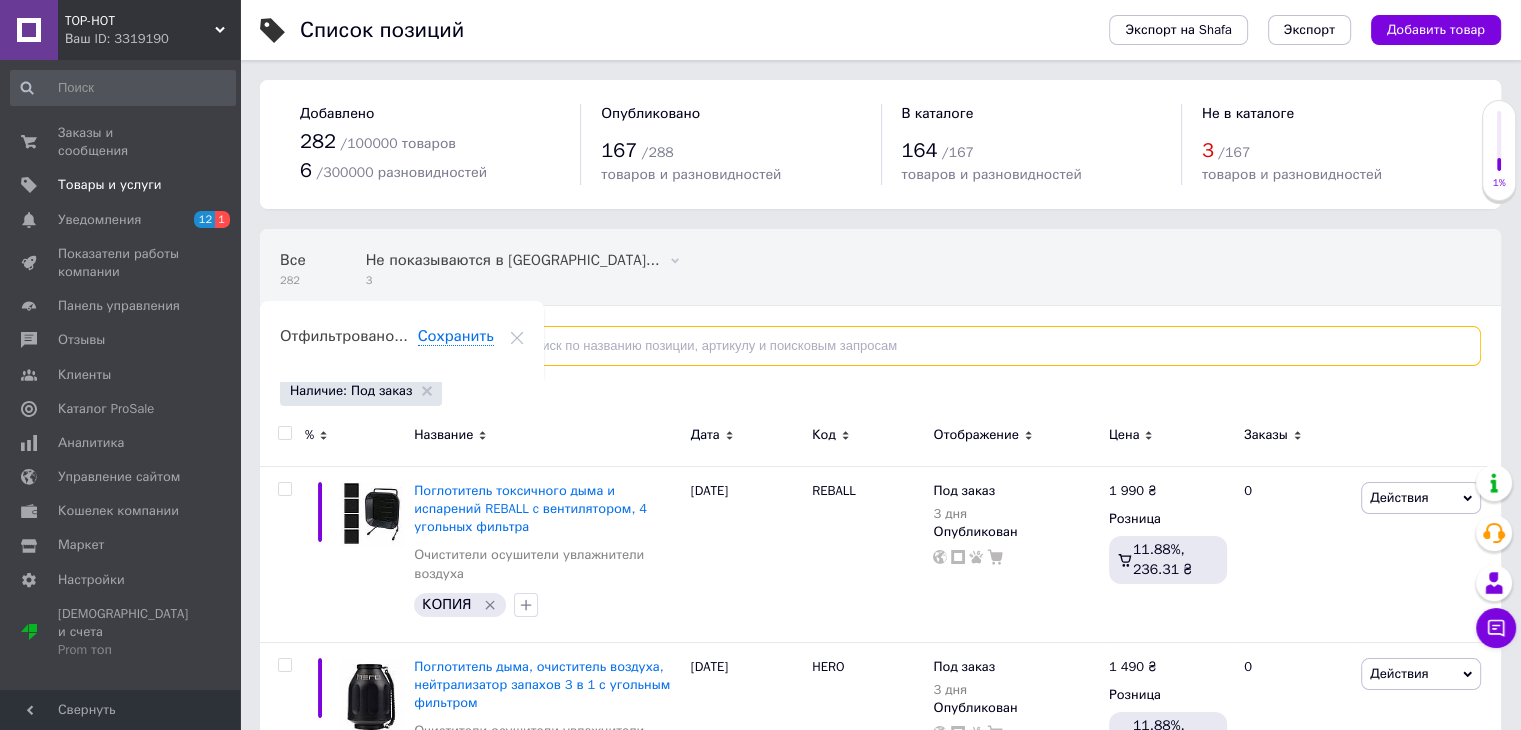 click at bounding box center (985, 346) 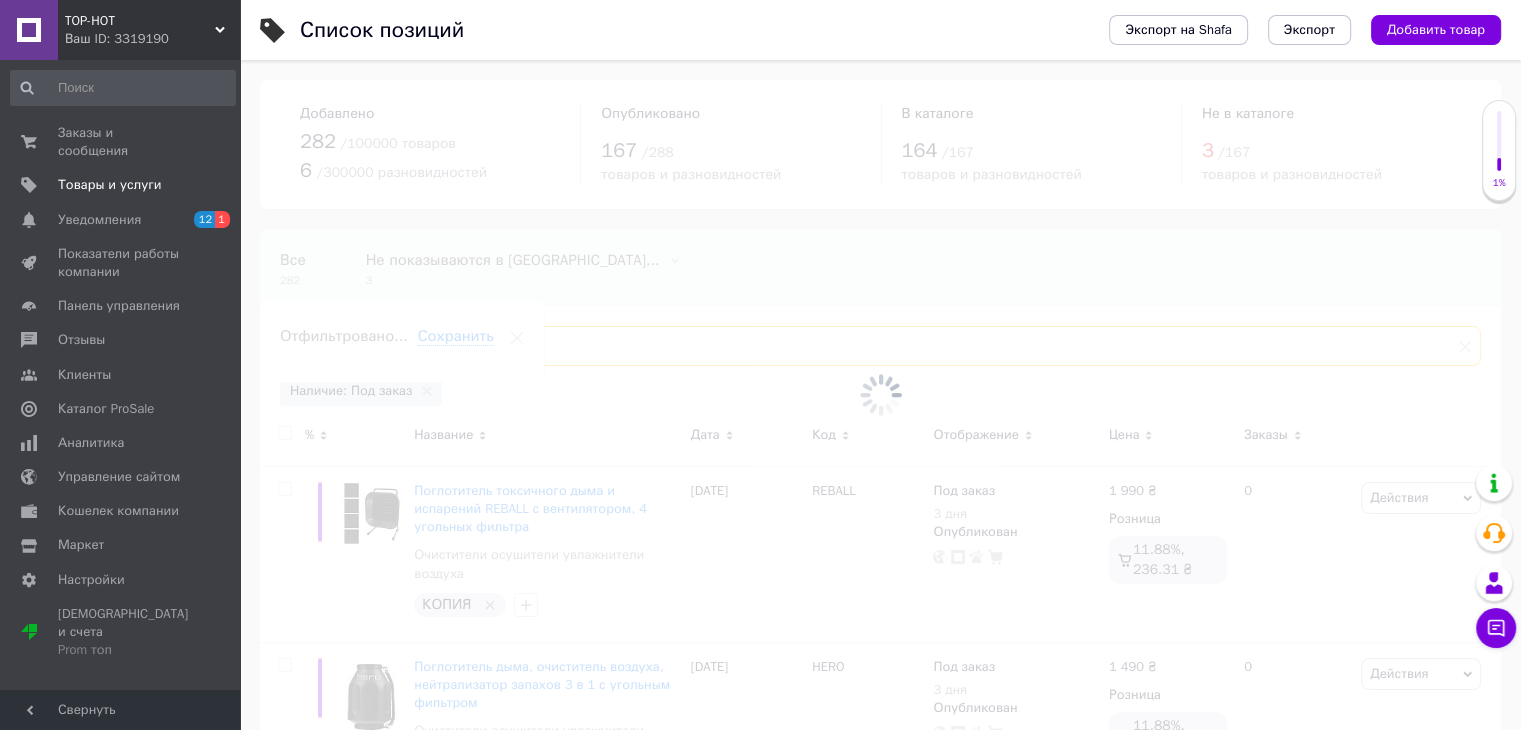 type on "D" 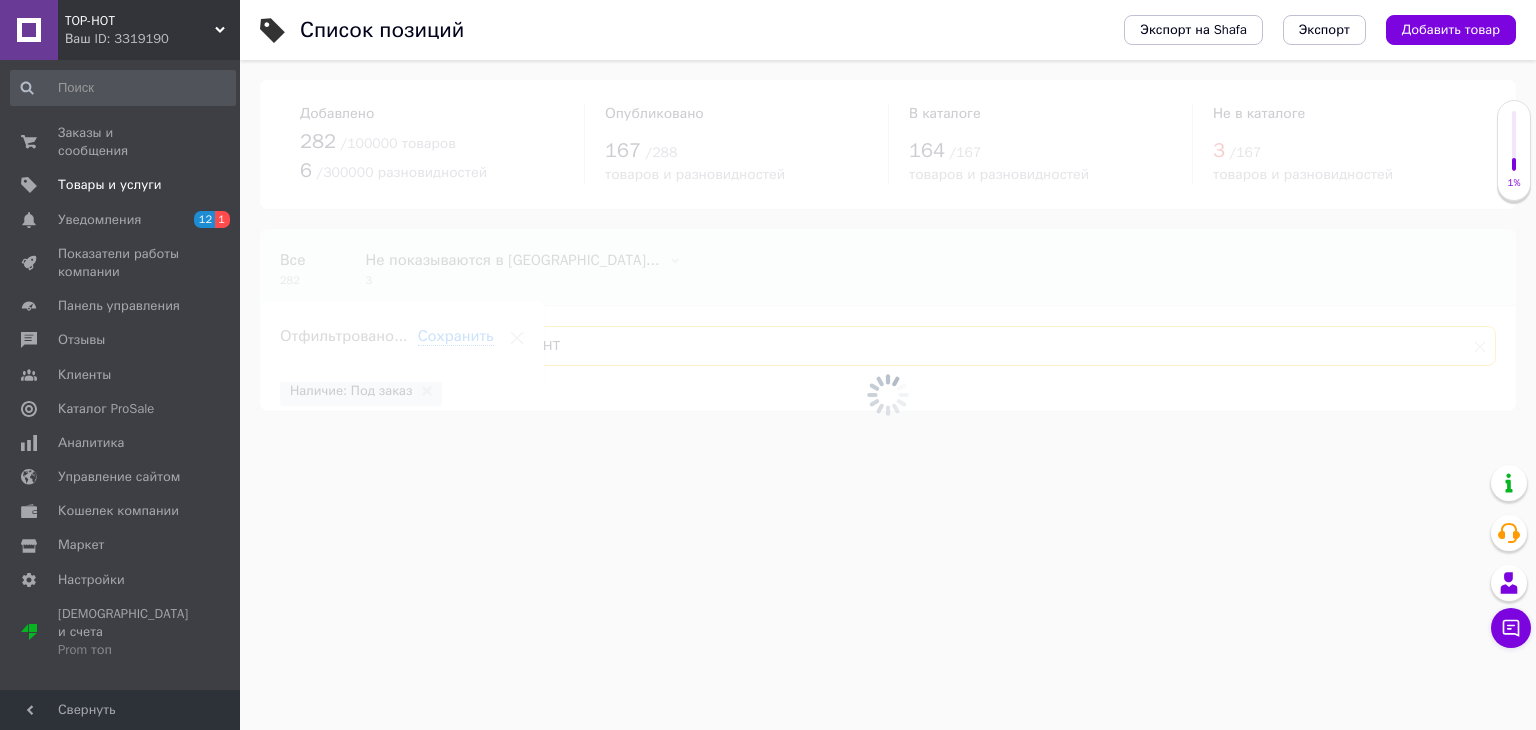 type on "ВЕНТИ" 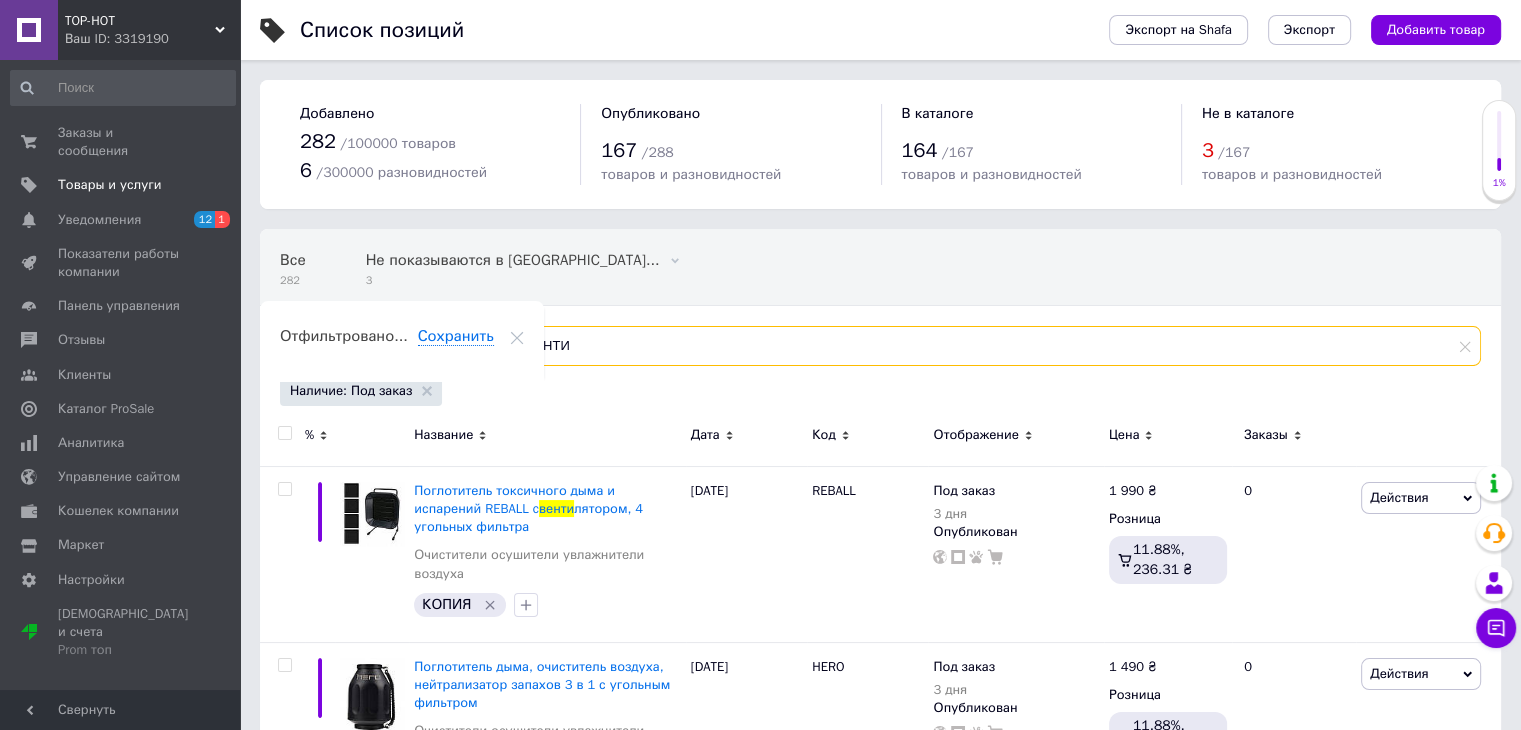 drag, startPoint x: 571, startPoint y: 358, endPoint x: 493, endPoint y: 349, distance: 78.51752 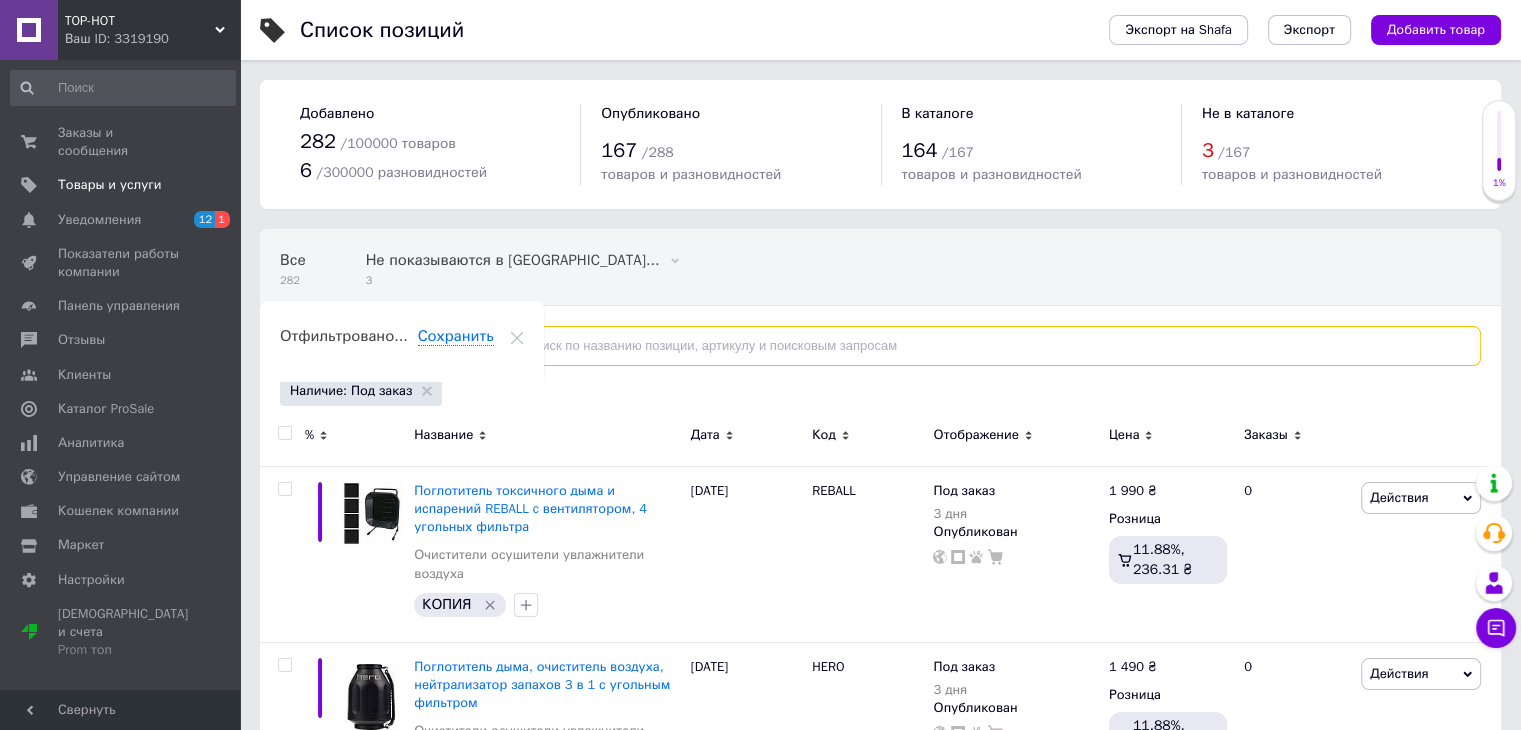 scroll, scrollTop: 638, scrollLeft: 0, axis: vertical 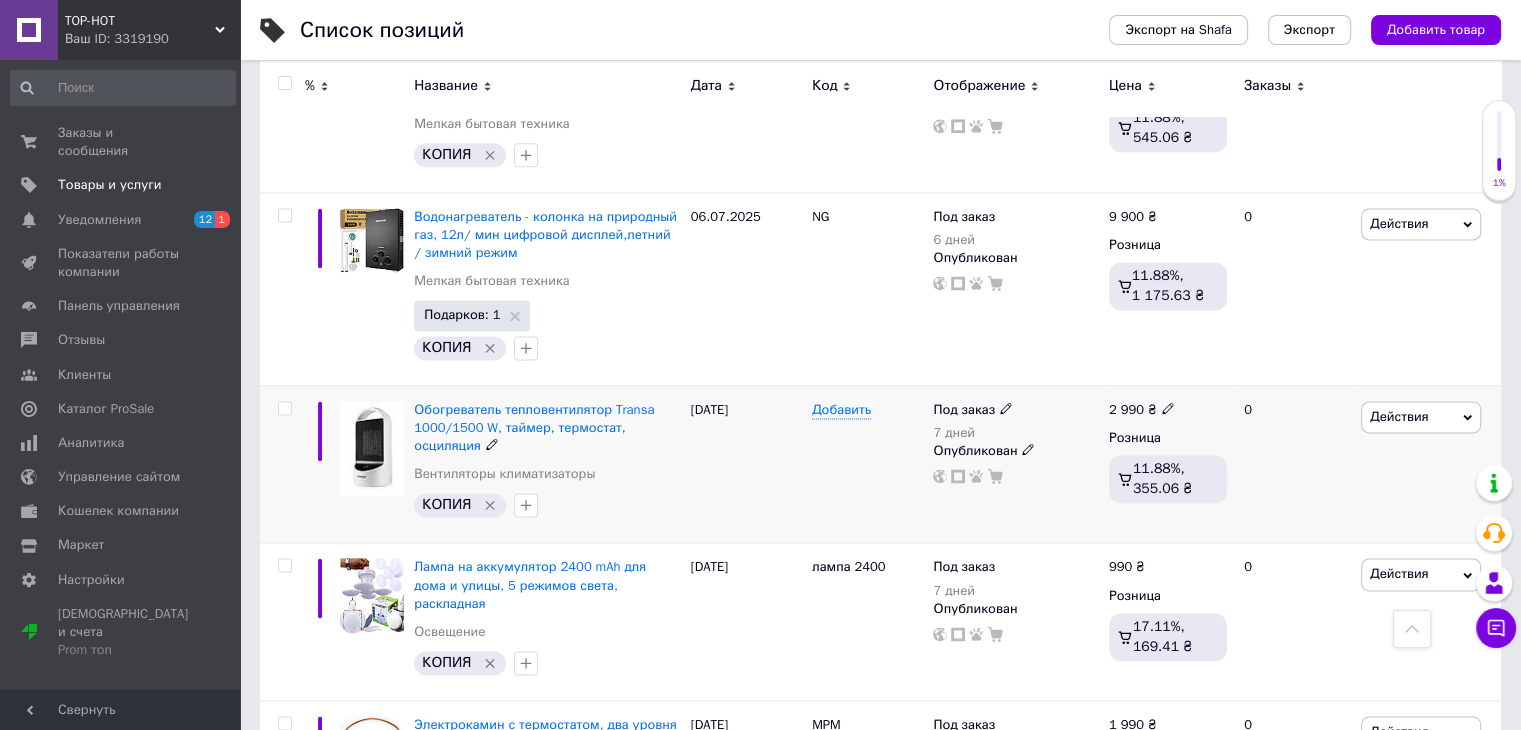 click on "Действия" at bounding box center (1399, 416) 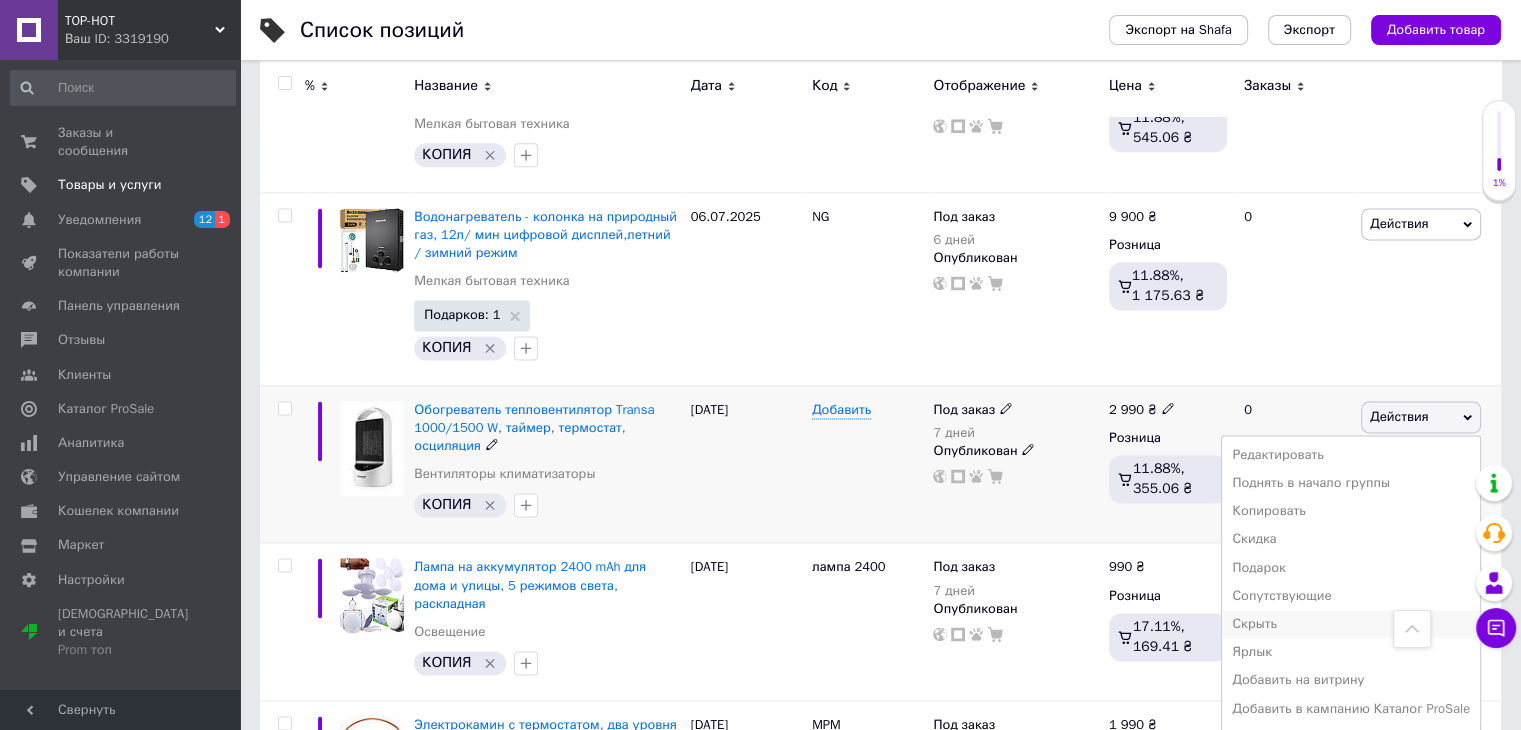 click on "Скрыть" at bounding box center (1351, 624) 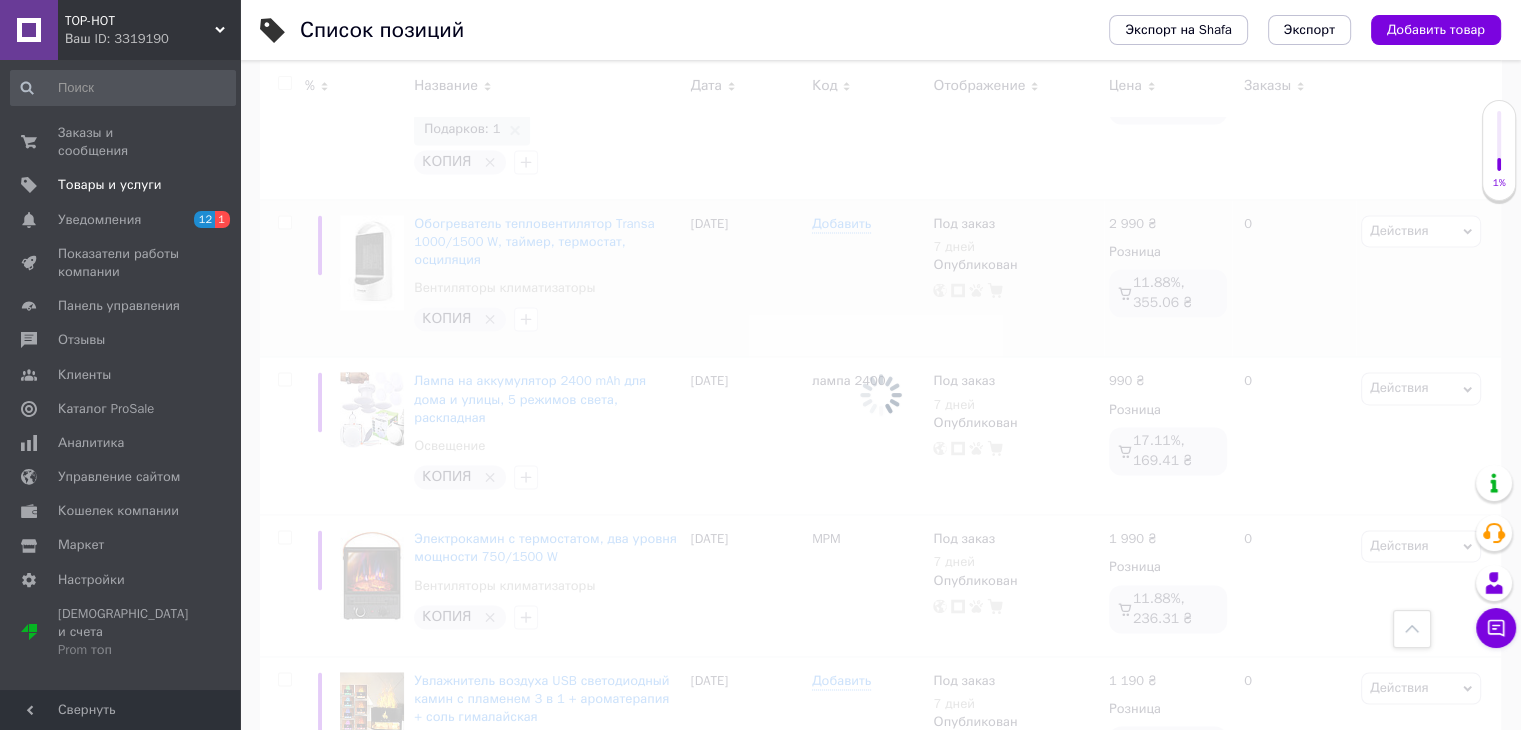 scroll, scrollTop: 3056, scrollLeft: 0, axis: vertical 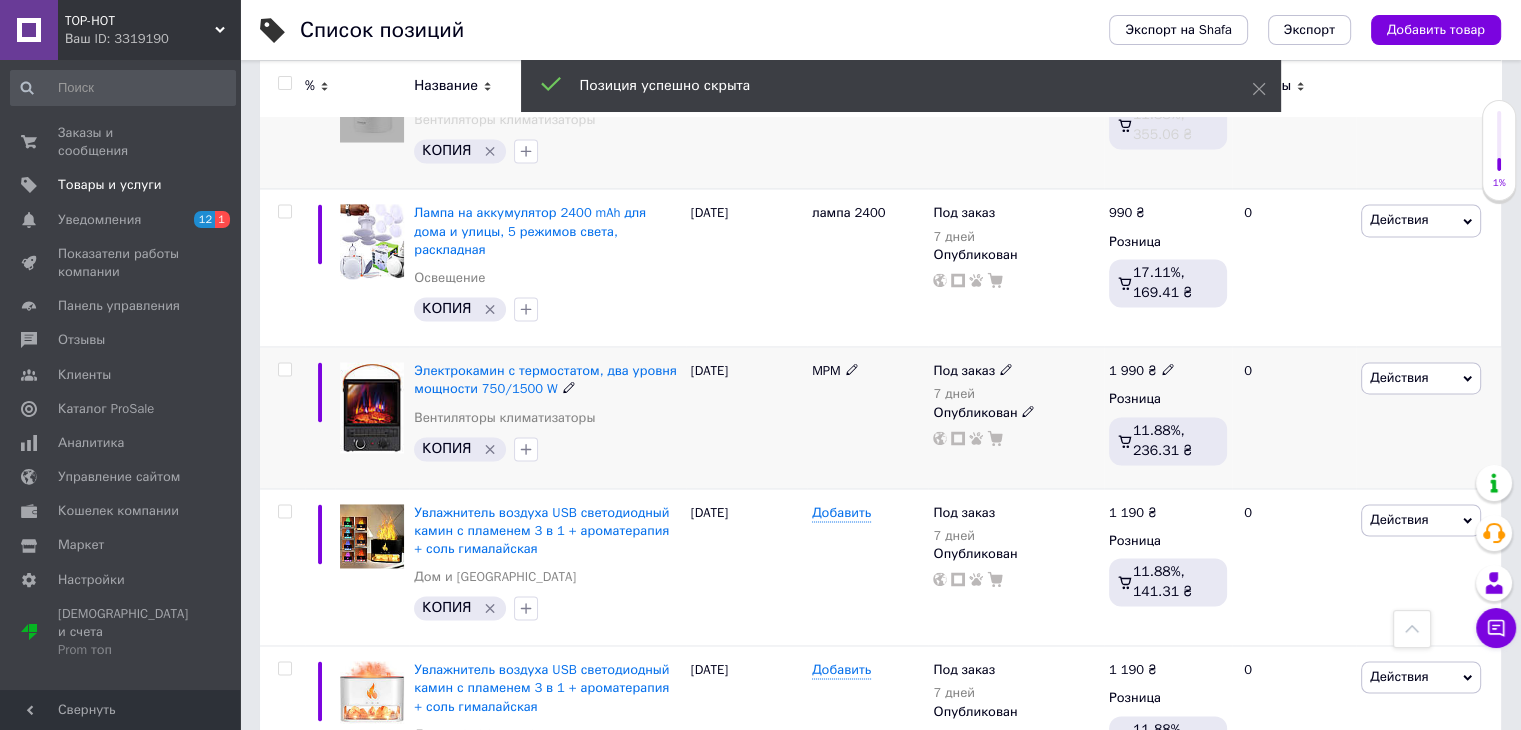 click on "Действия" at bounding box center [1399, 377] 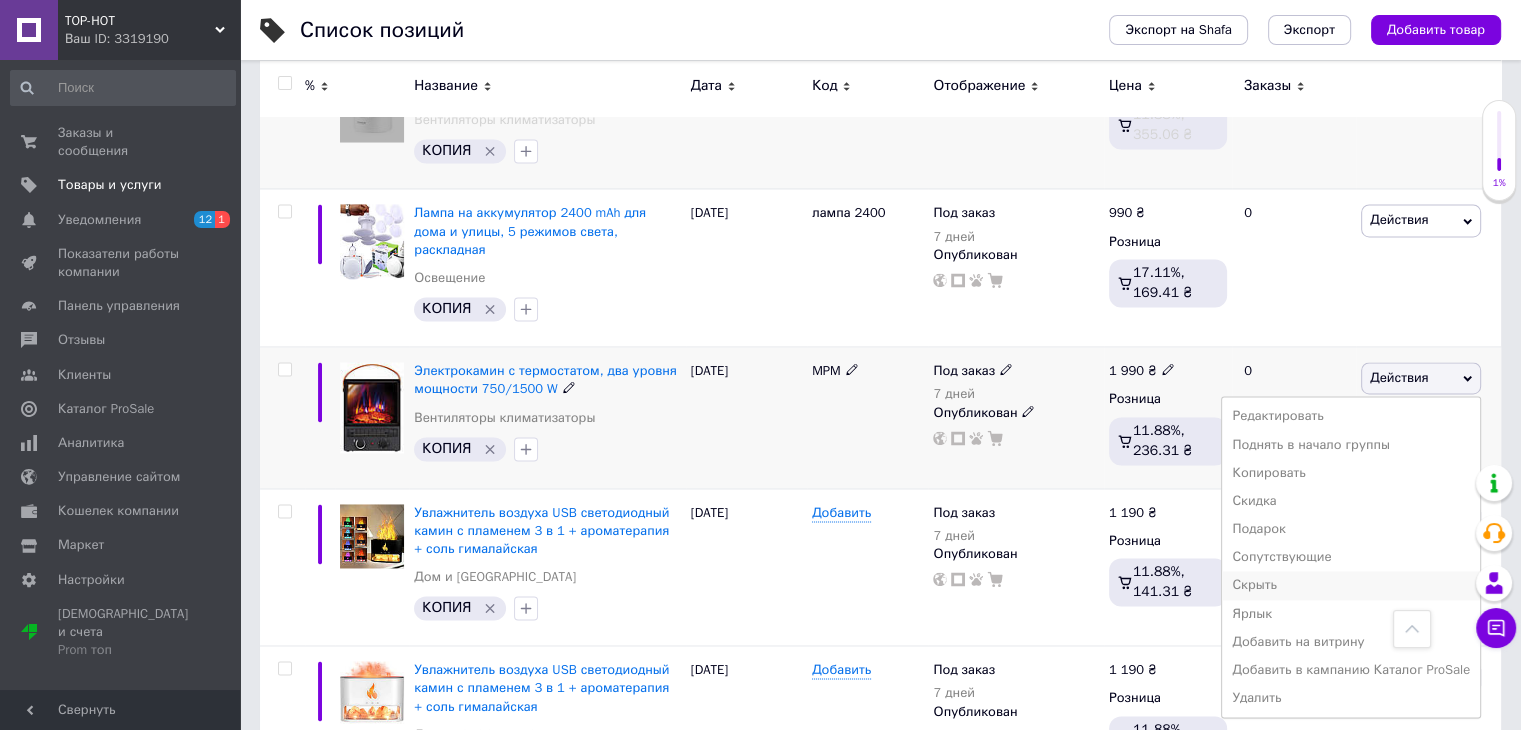 click on "Скрыть" at bounding box center (1351, 585) 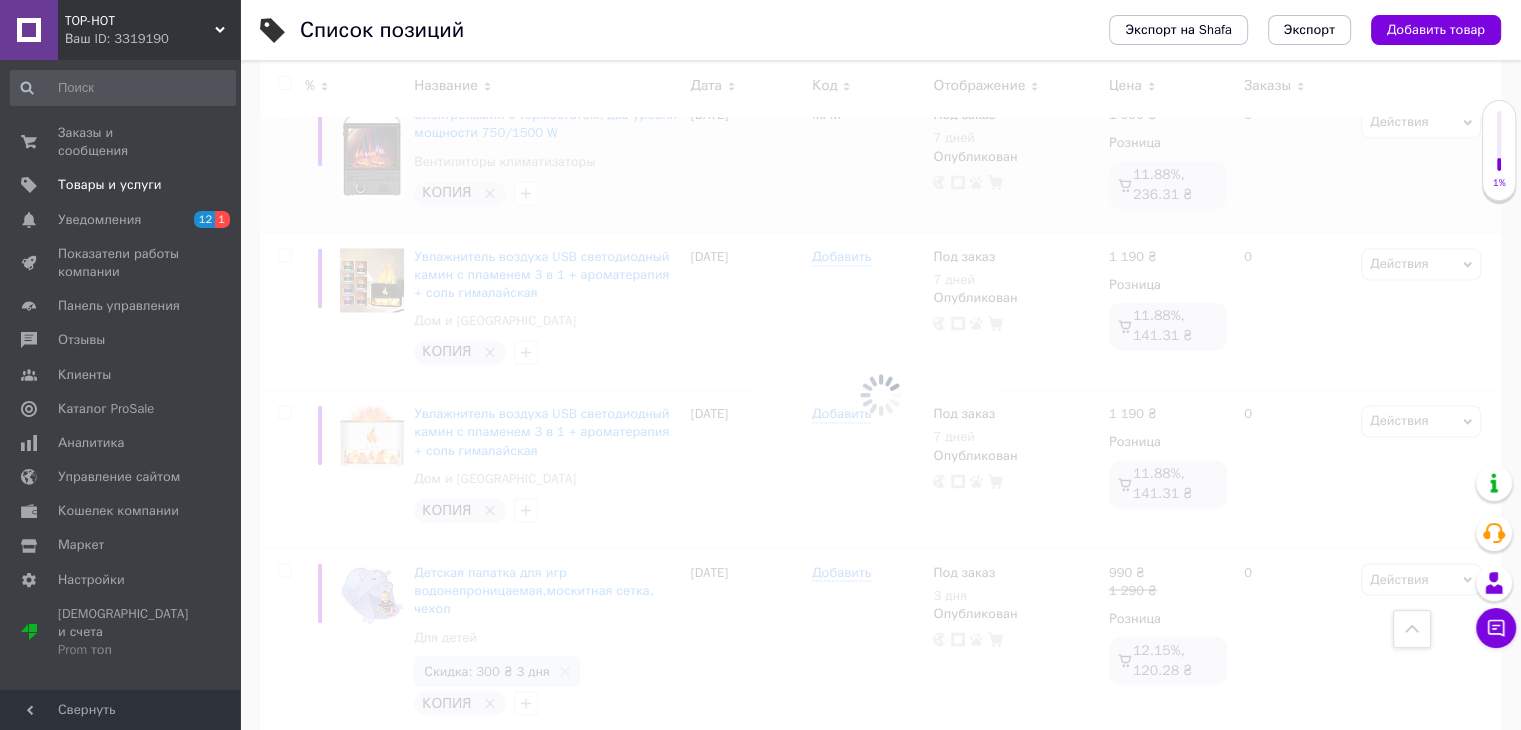 scroll, scrollTop: 3256, scrollLeft: 0, axis: vertical 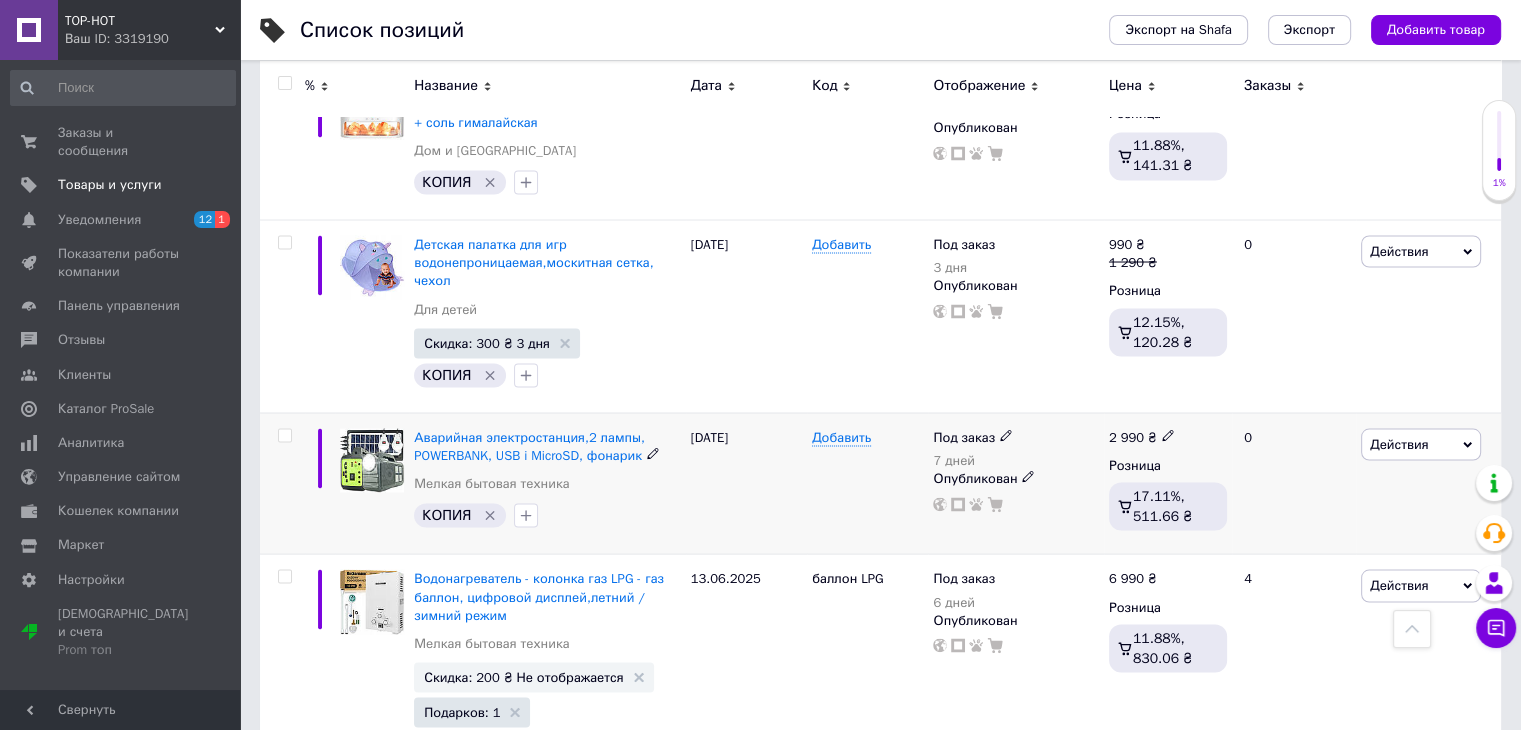 click on "Действия" at bounding box center (1399, 443) 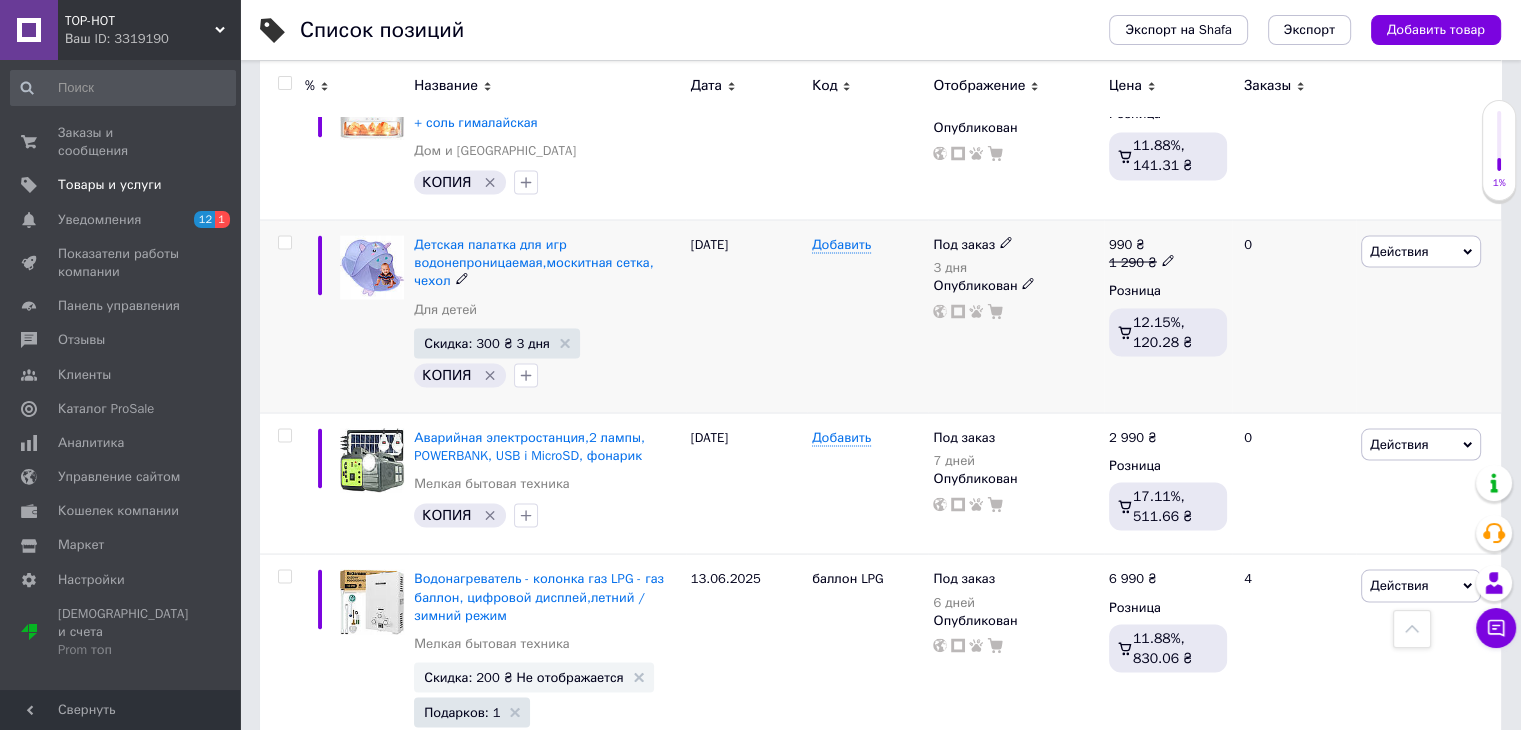 click on "0" at bounding box center [1294, 316] 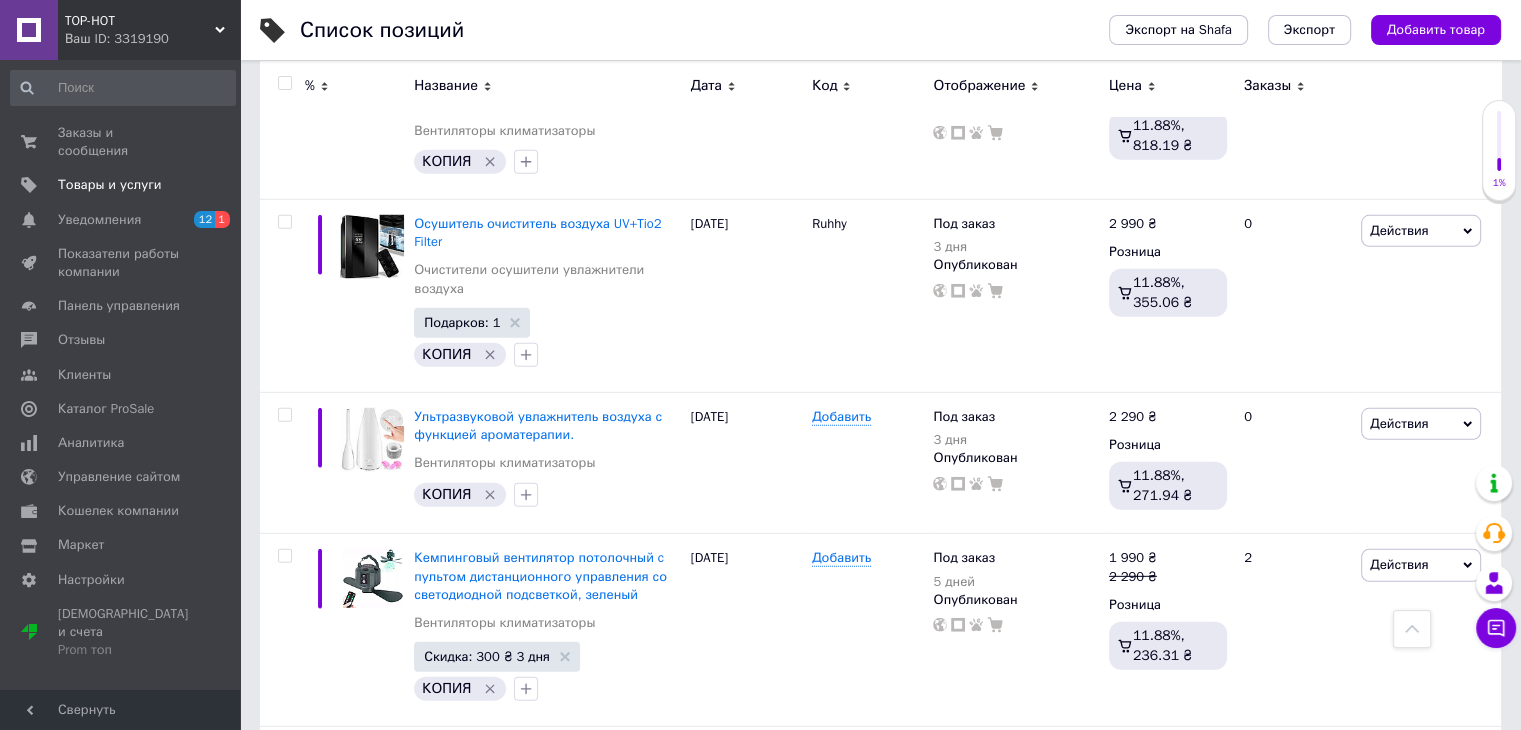 scroll, scrollTop: 6003, scrollLeft: 0, axis: vertical 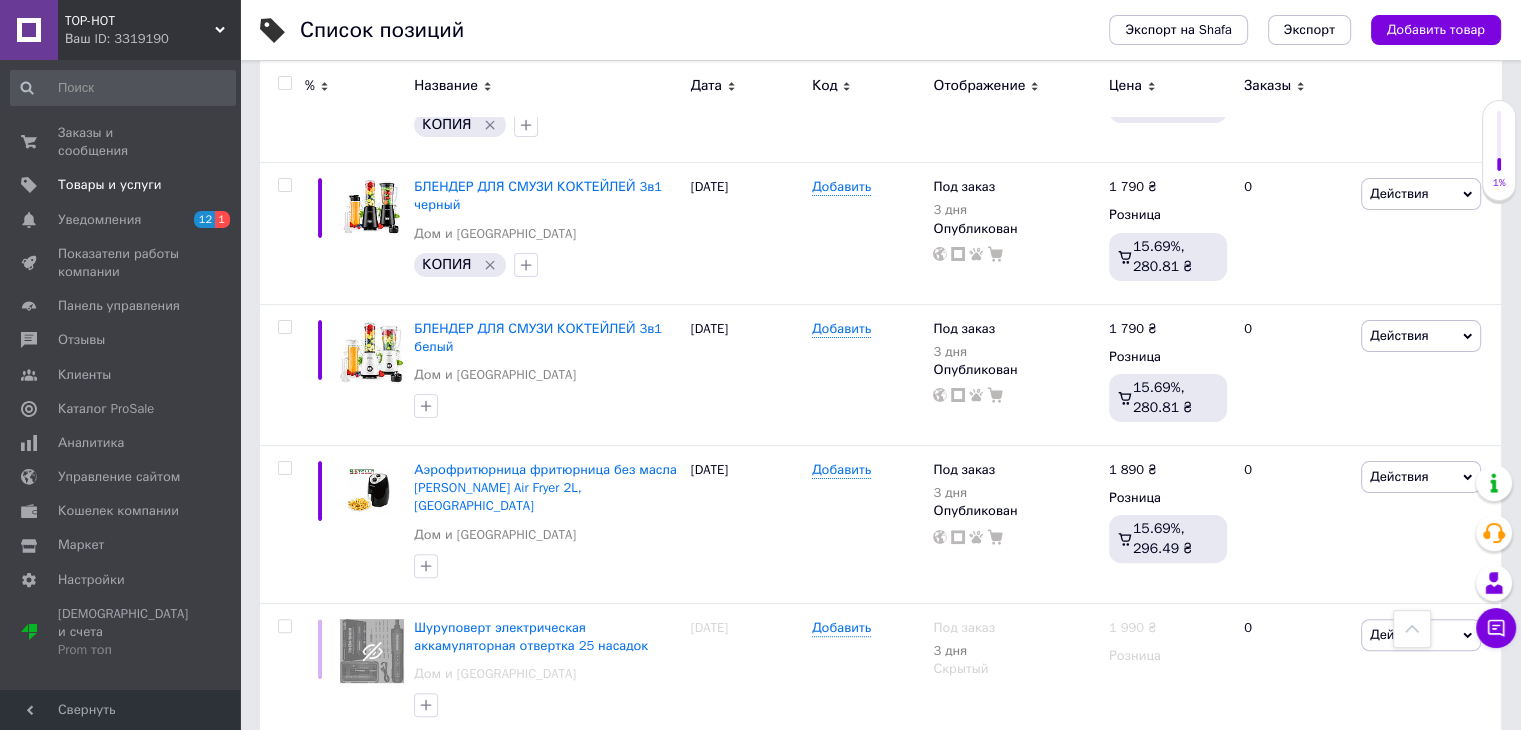 click on "Действия" at bounding box center (1421, 774) 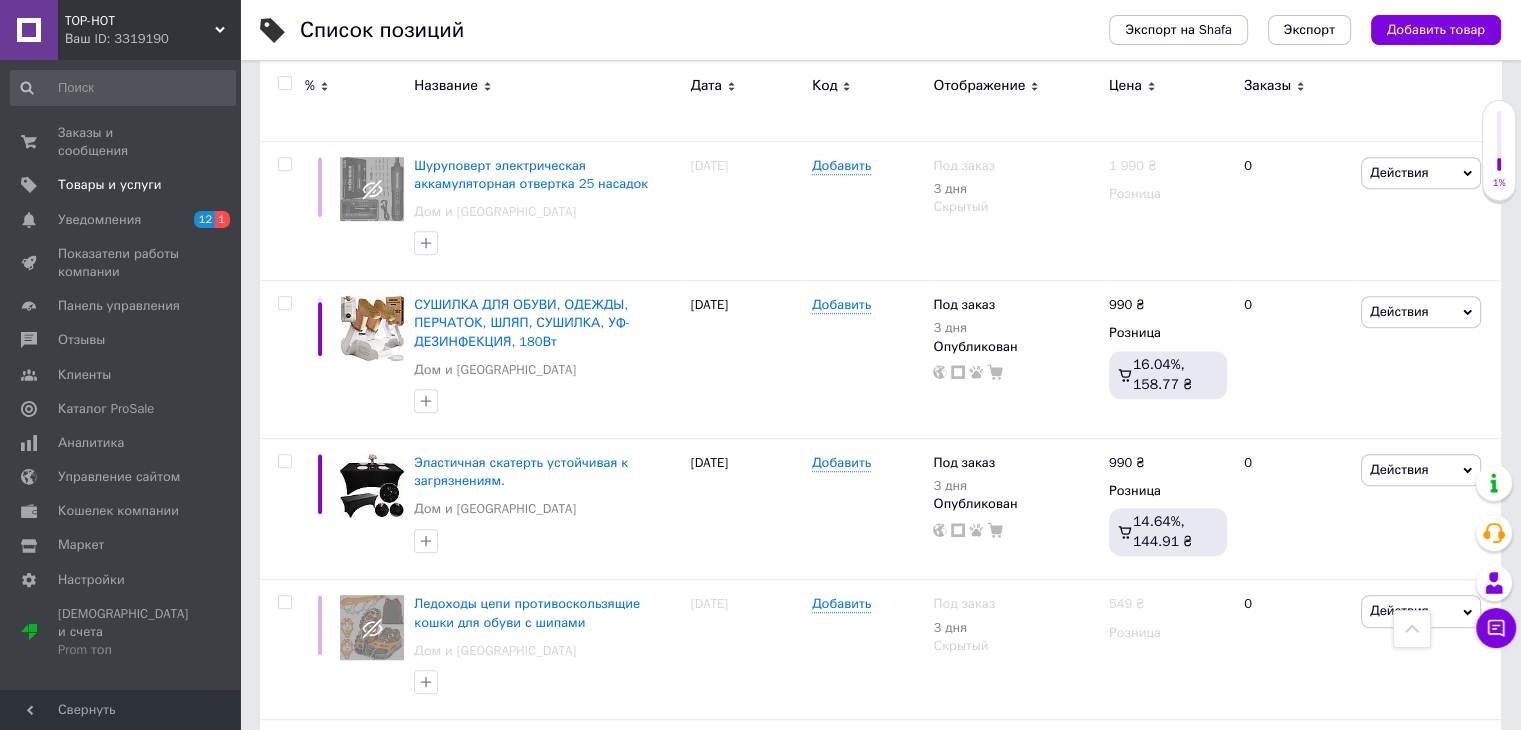 scroll, scrollTop: 8453, scrollLeft: 0, axis: vertical 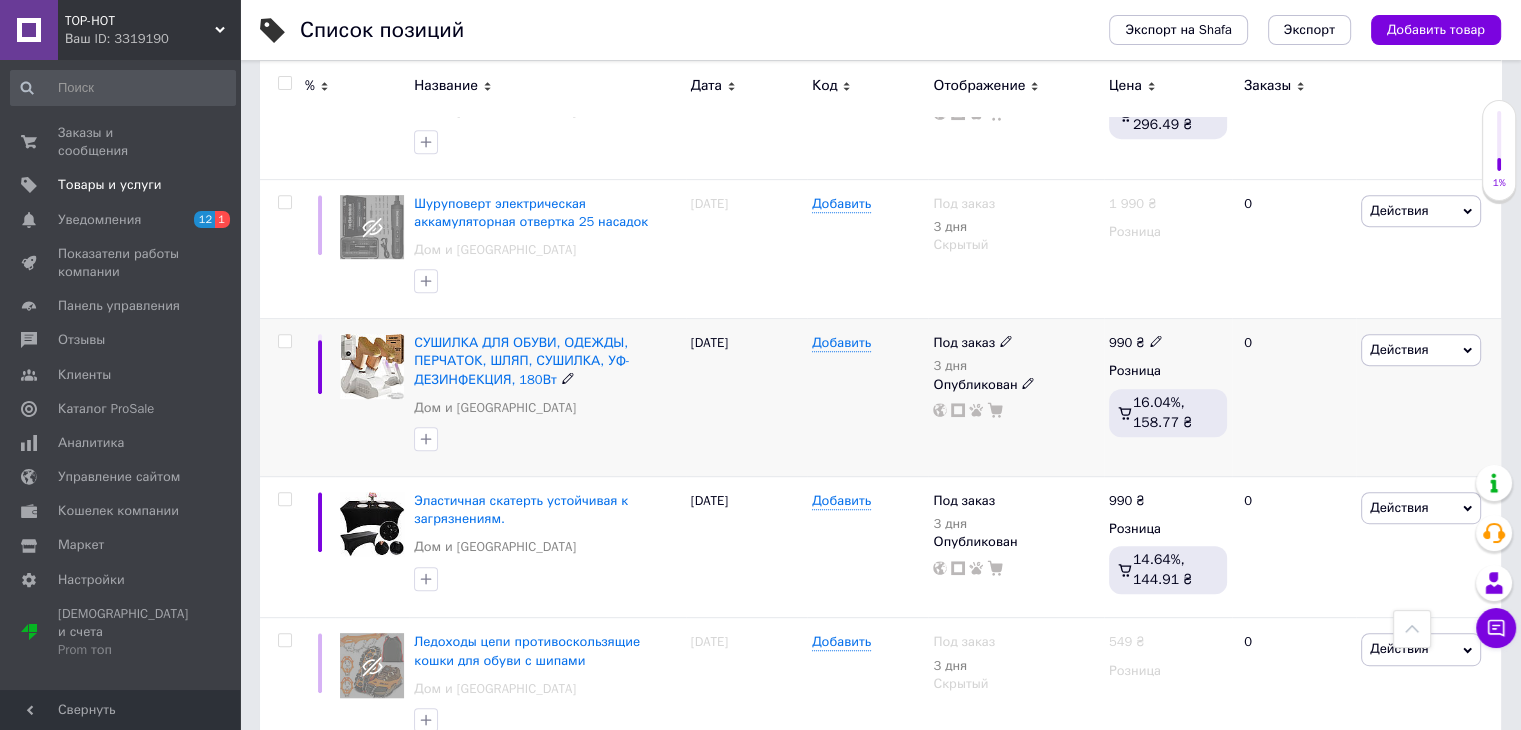 click on "Действия" at bounding box center (1421, 350) 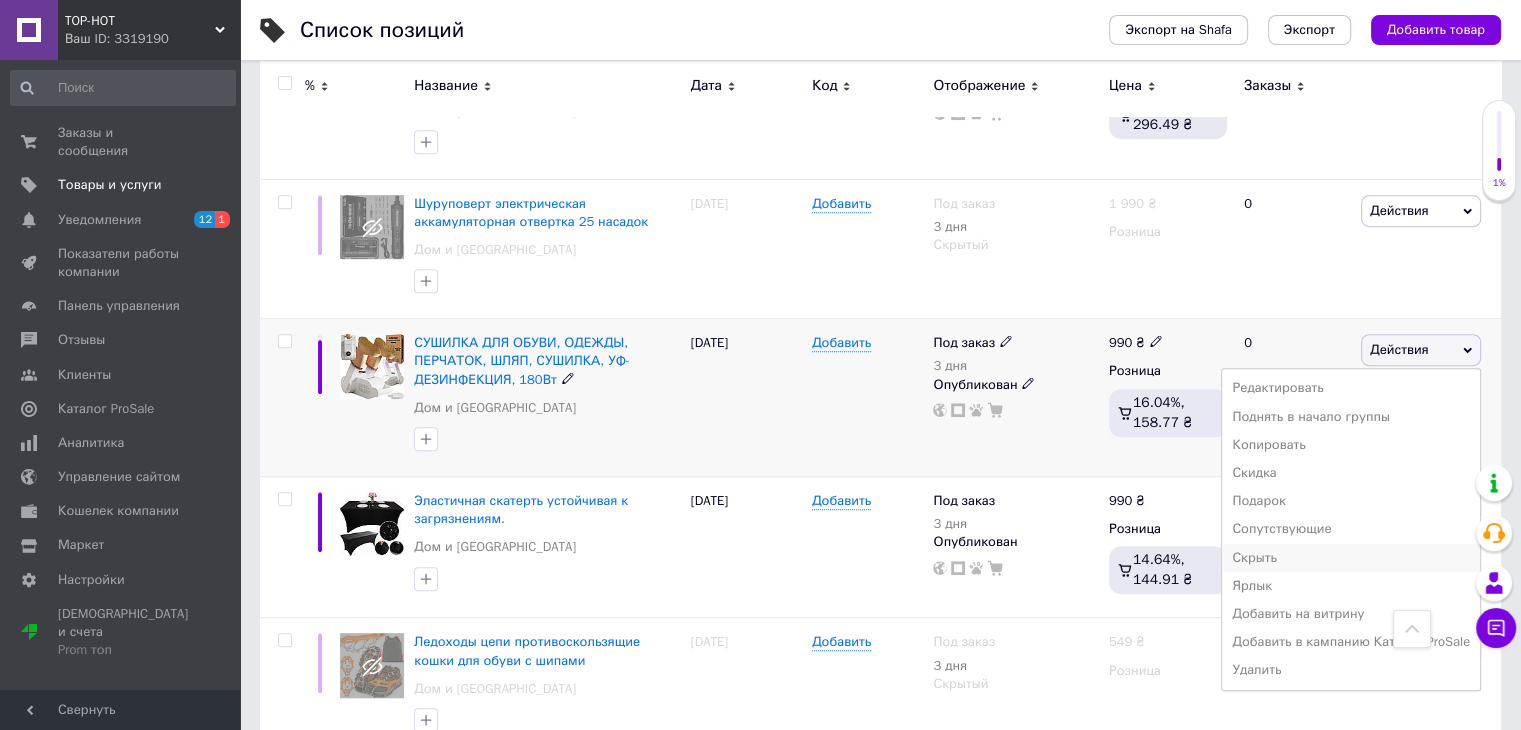 click on "Скрыть" at bounding box center [1351, 558] 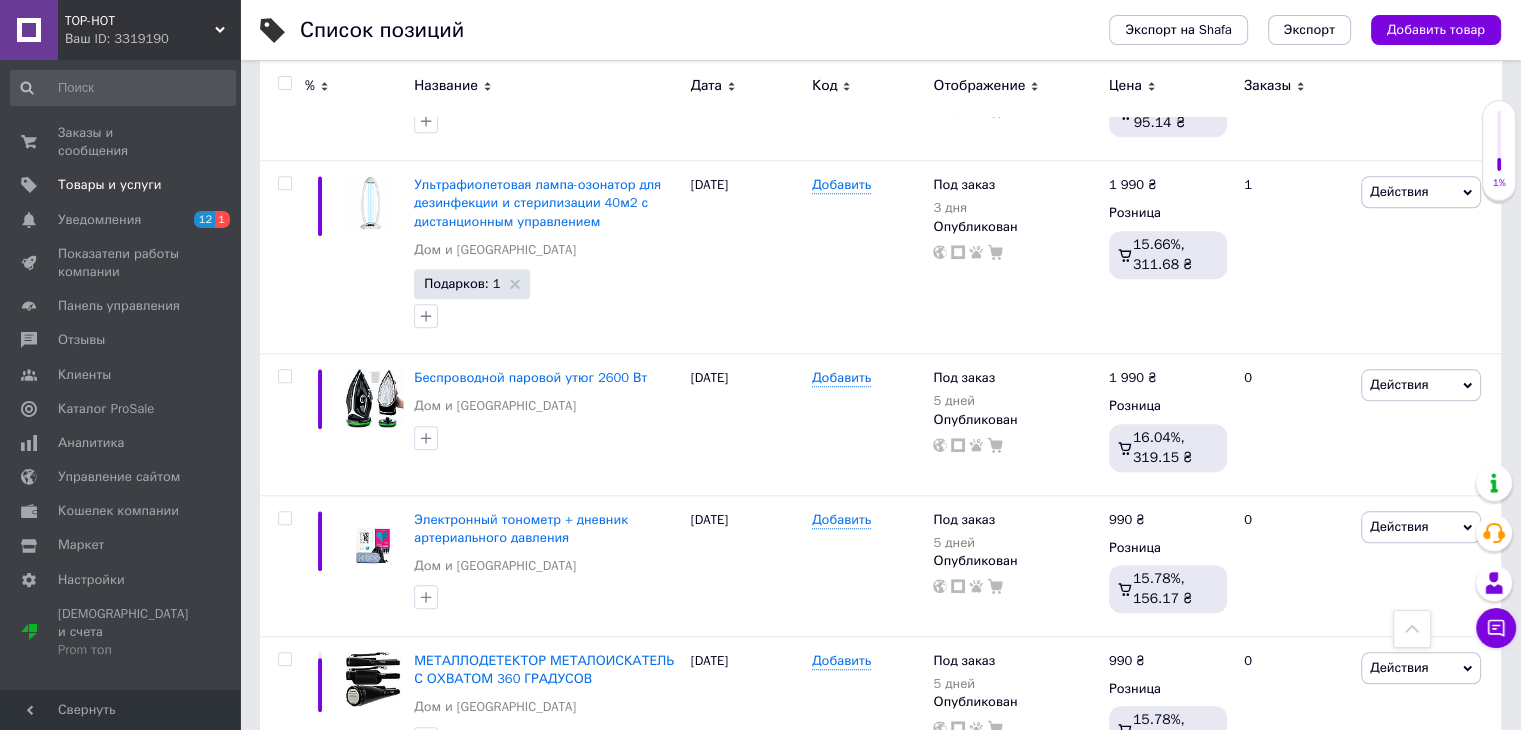 scroll, scrollTop: 9396, scrollLeft: 0, axis: vertical 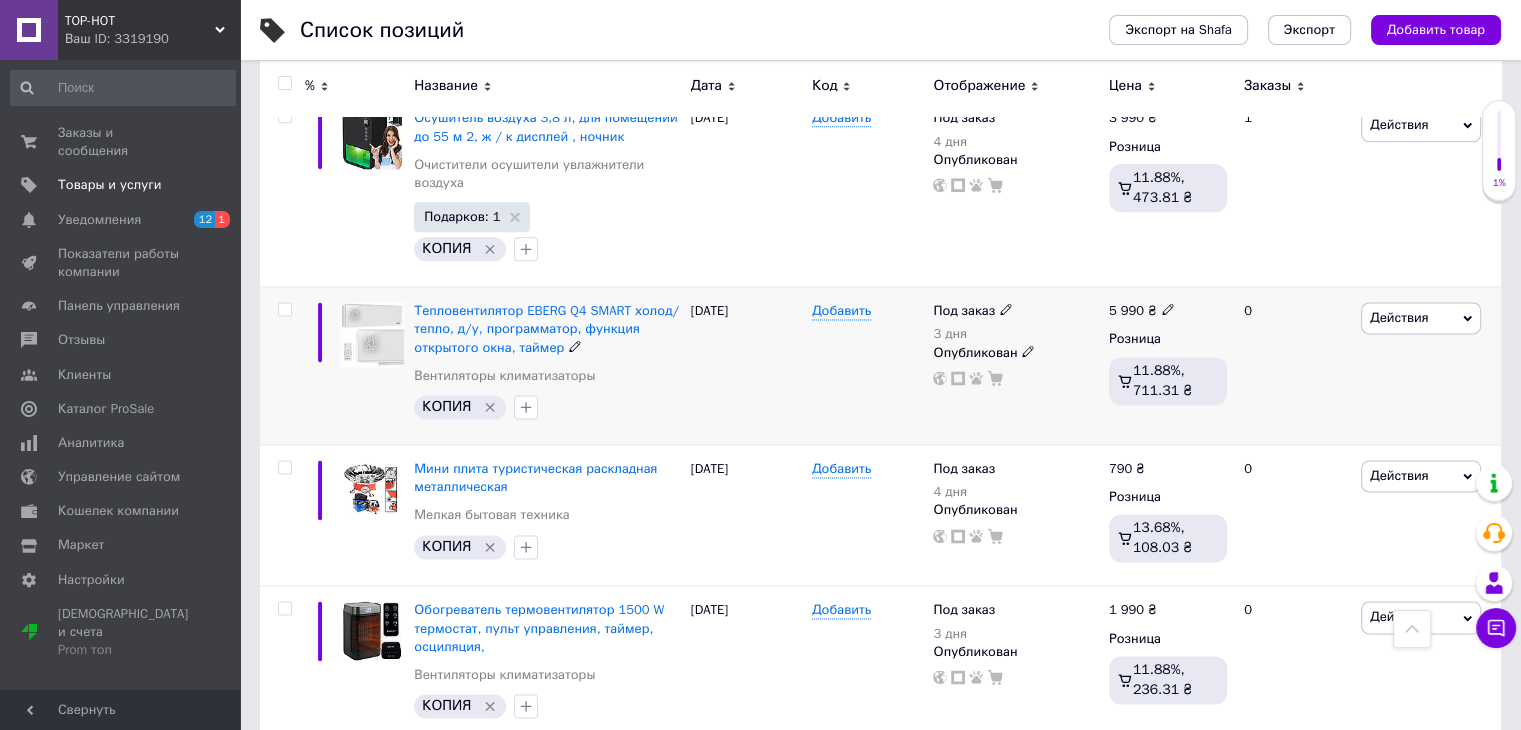 click on "Действия" at bounding box center [1421, 318] 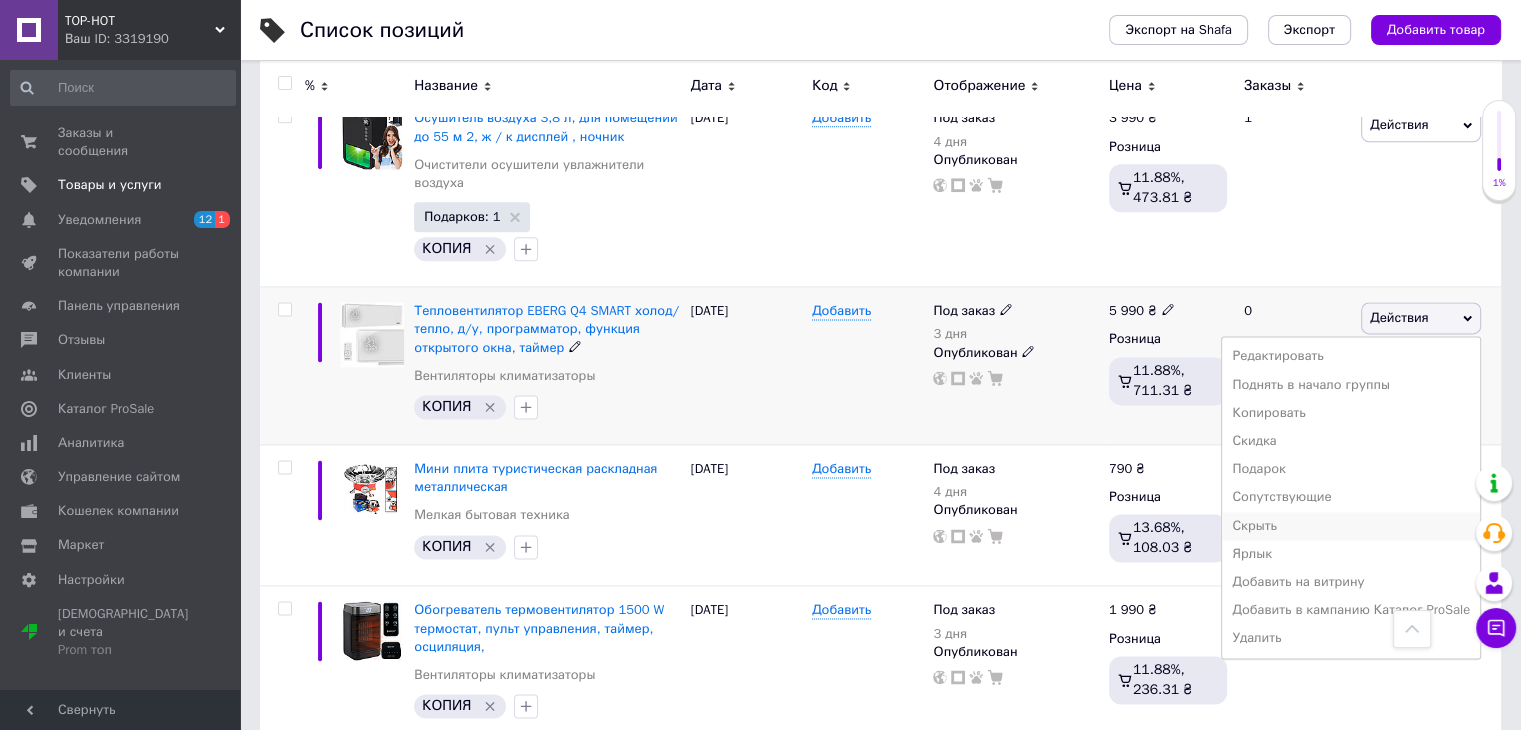 click on "Скрыть" at bounding box center (1351, 526) 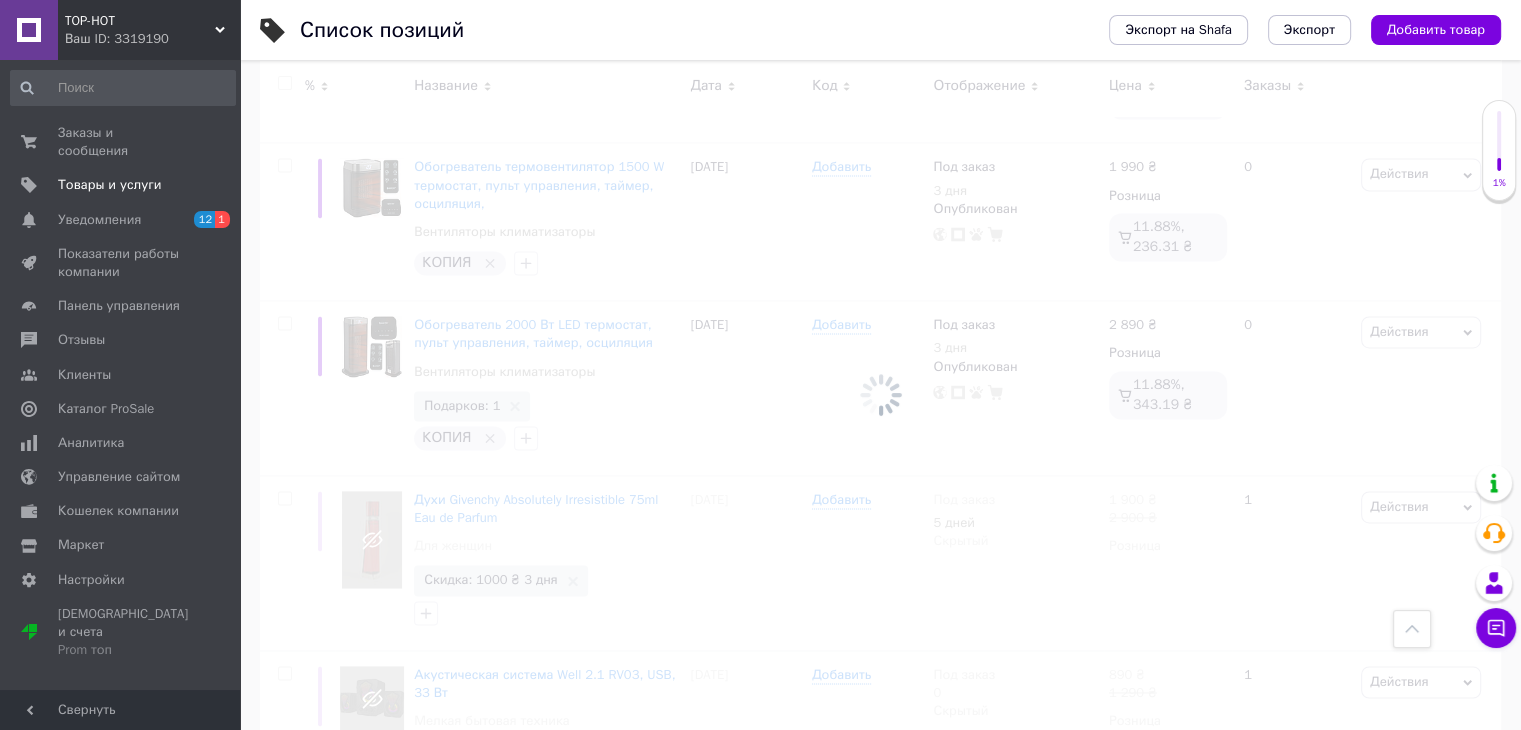 scroll, scrollTop: 10394, scrollLeft: 0, axis: vertical 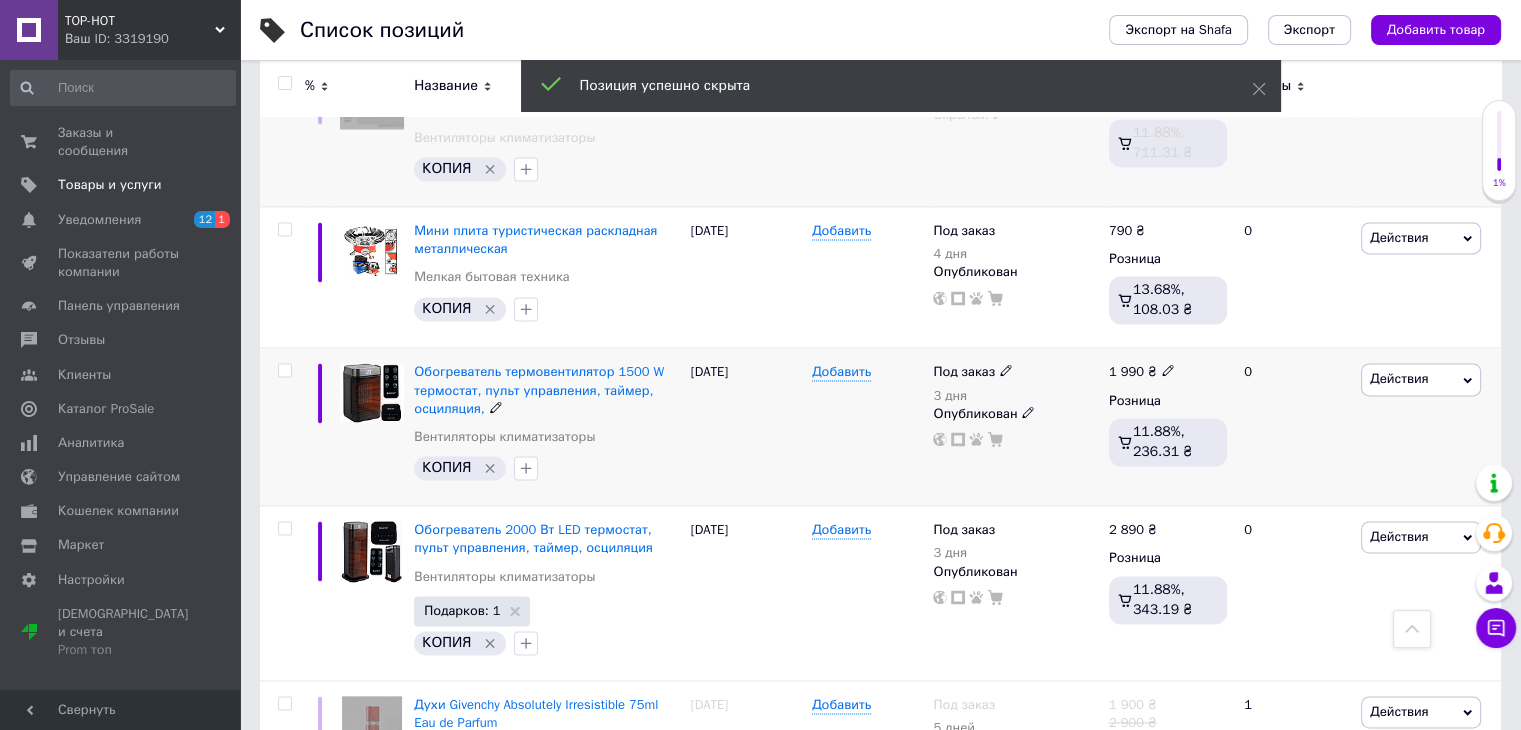 click on "Действия" at bounding box center (1399, 378) 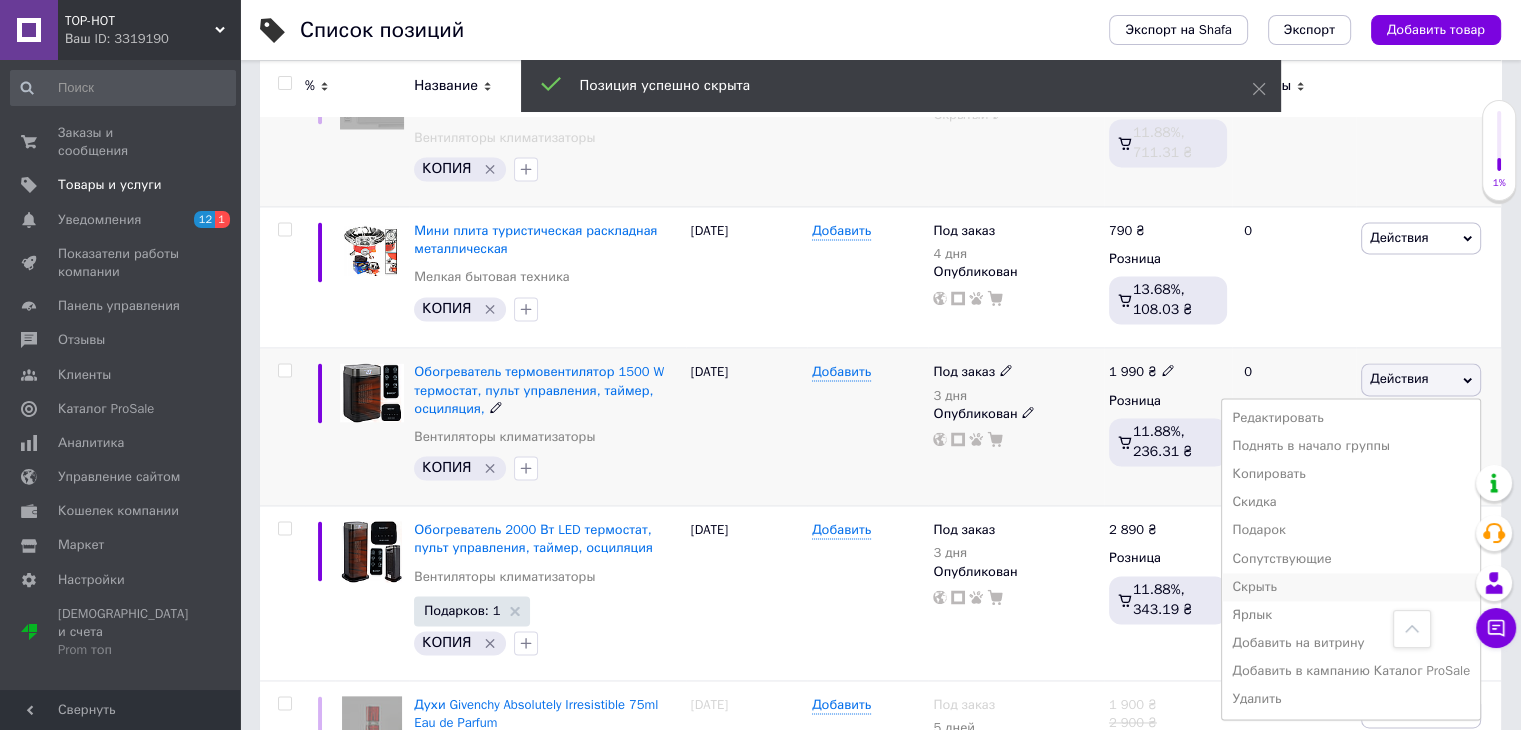 click on "Скрыть" at bounding box center [1351, 587] 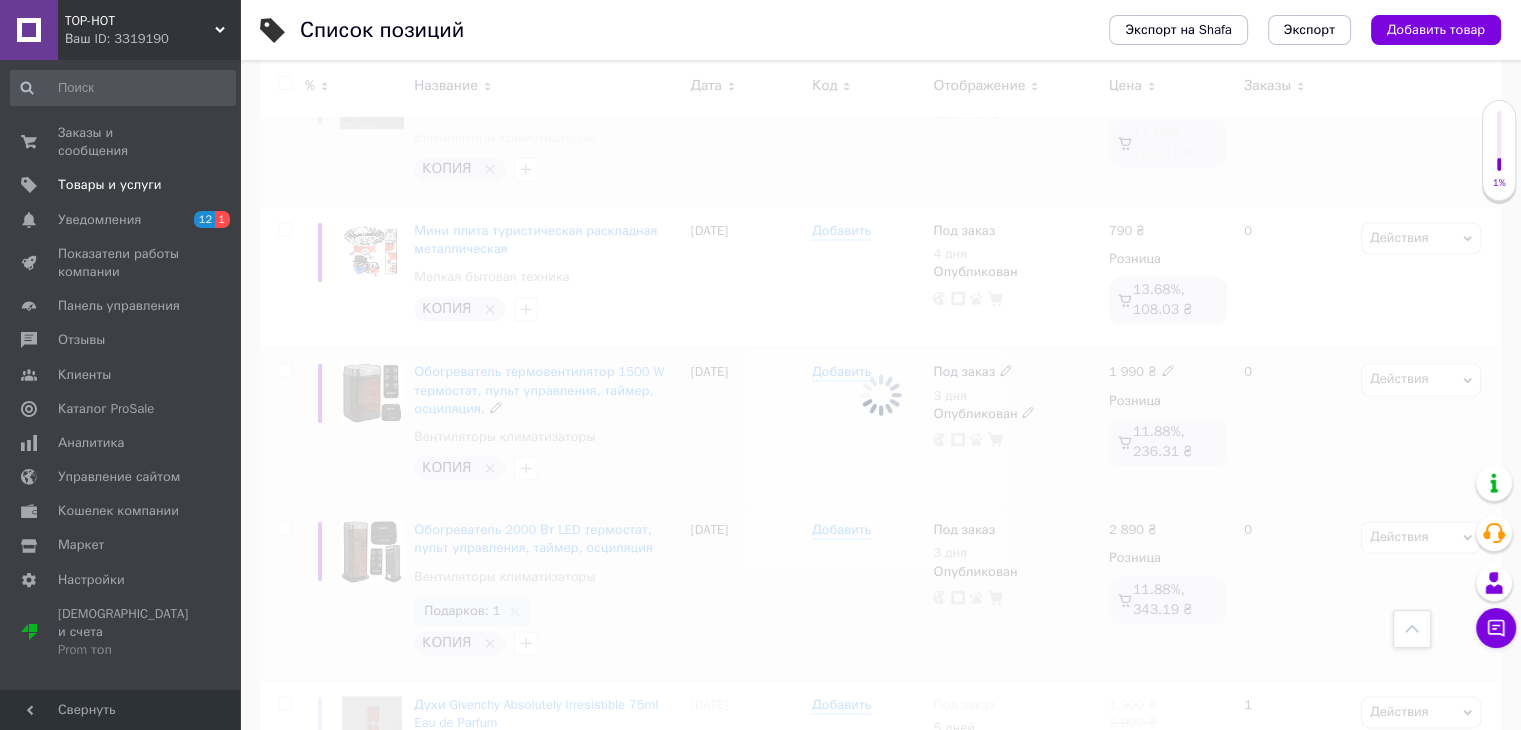 click at bounding box center [880, 395] 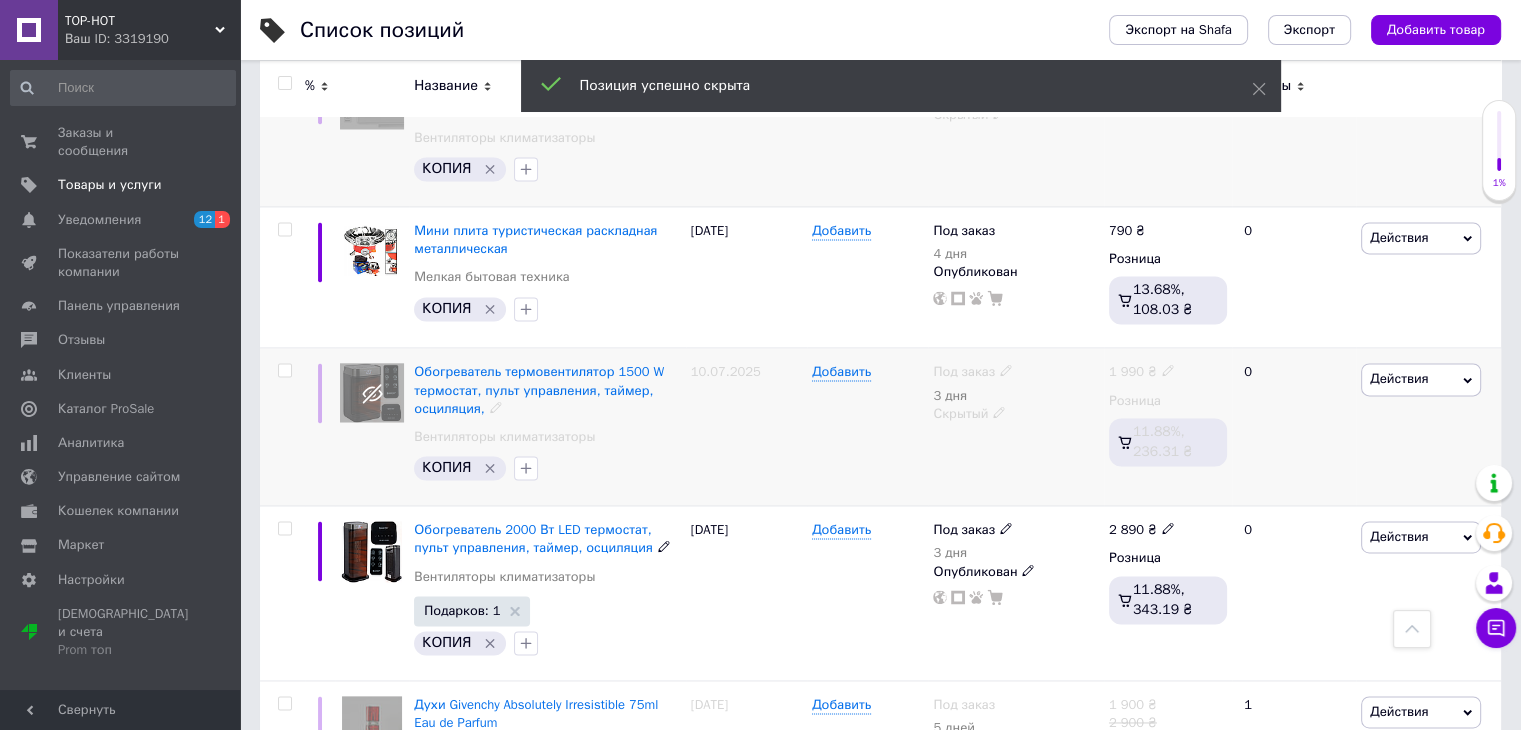 click on "Действия" at bounding box center (1399, 536) 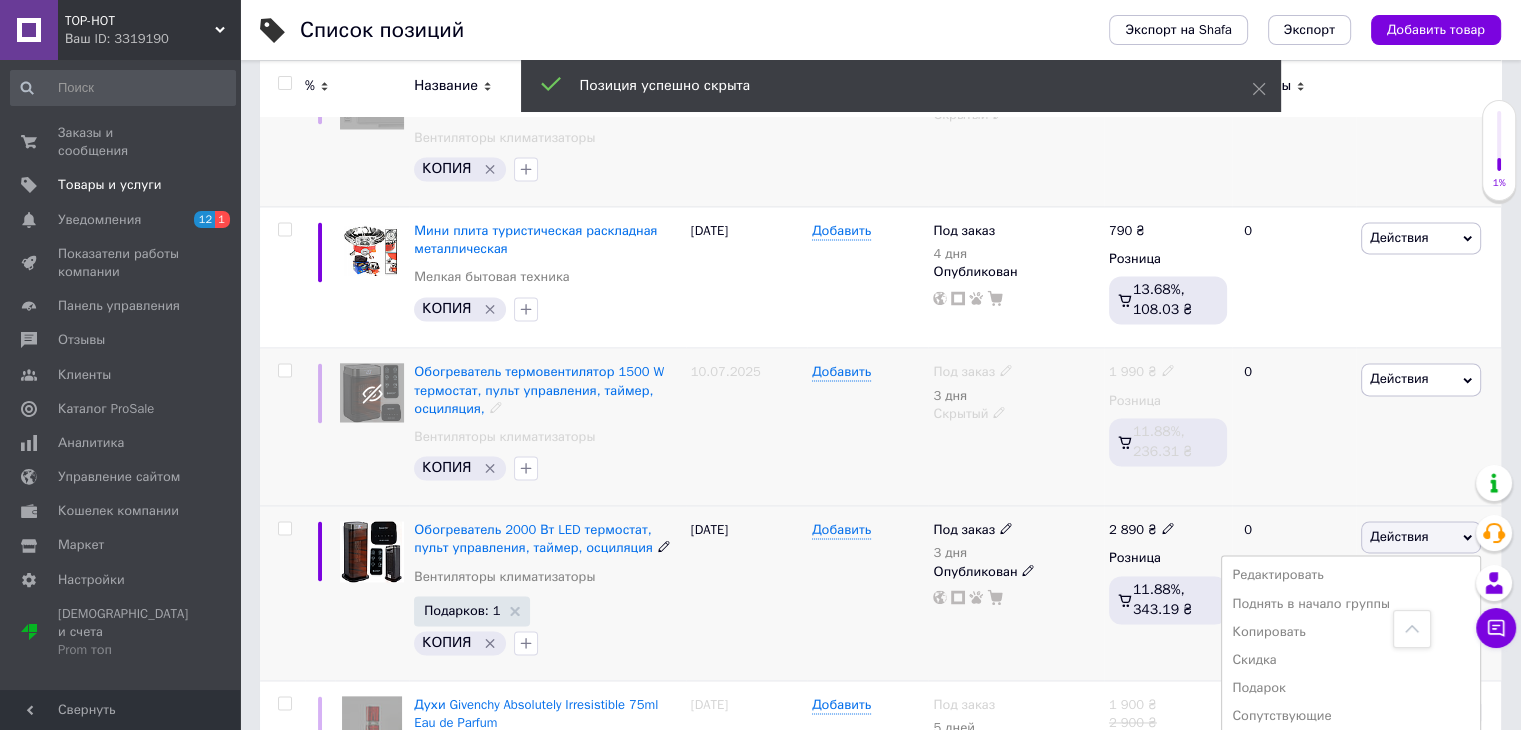 click on "Скрыть" at bounding box center [1351, 744] 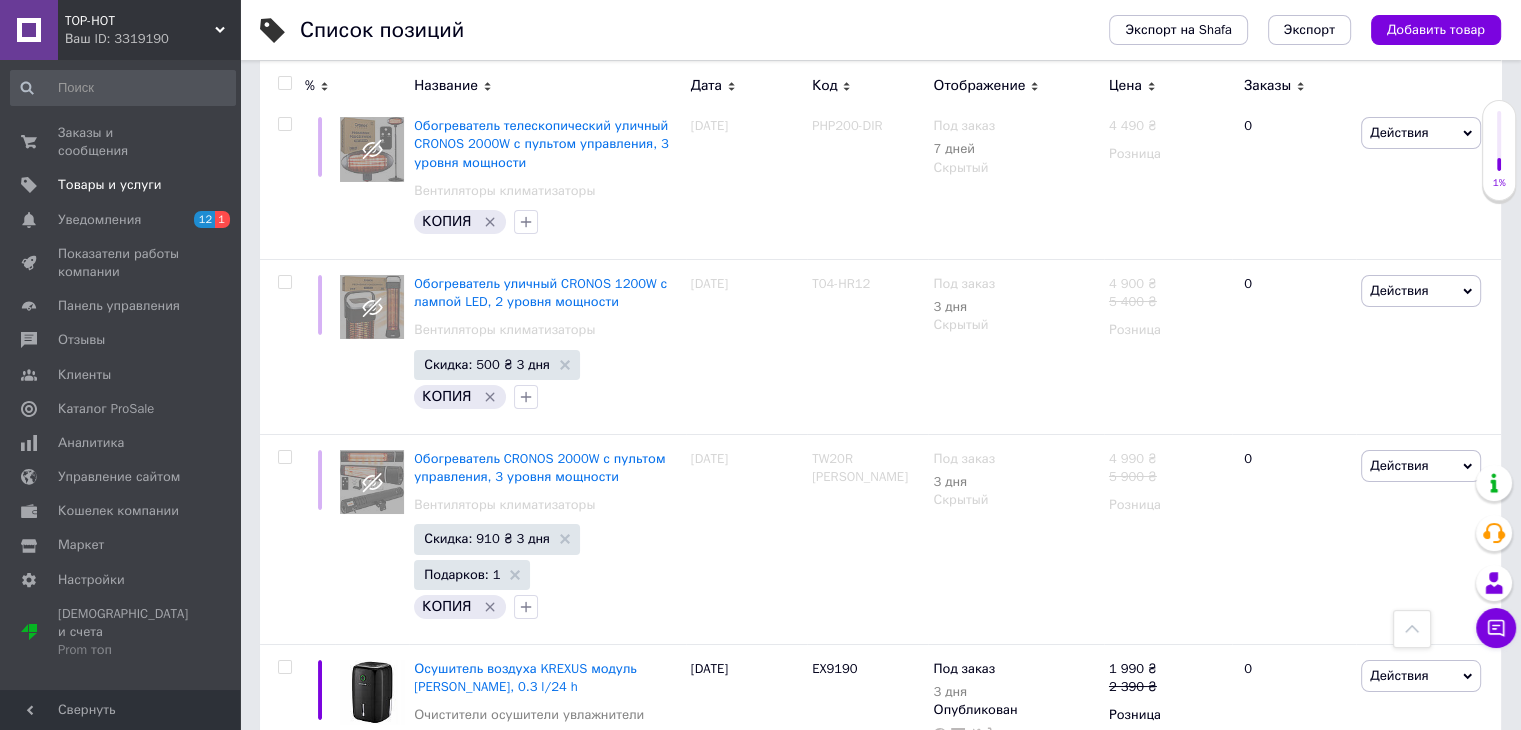 scroll, scrollTop: 14861, scrollLeft: 0, axis: vertical 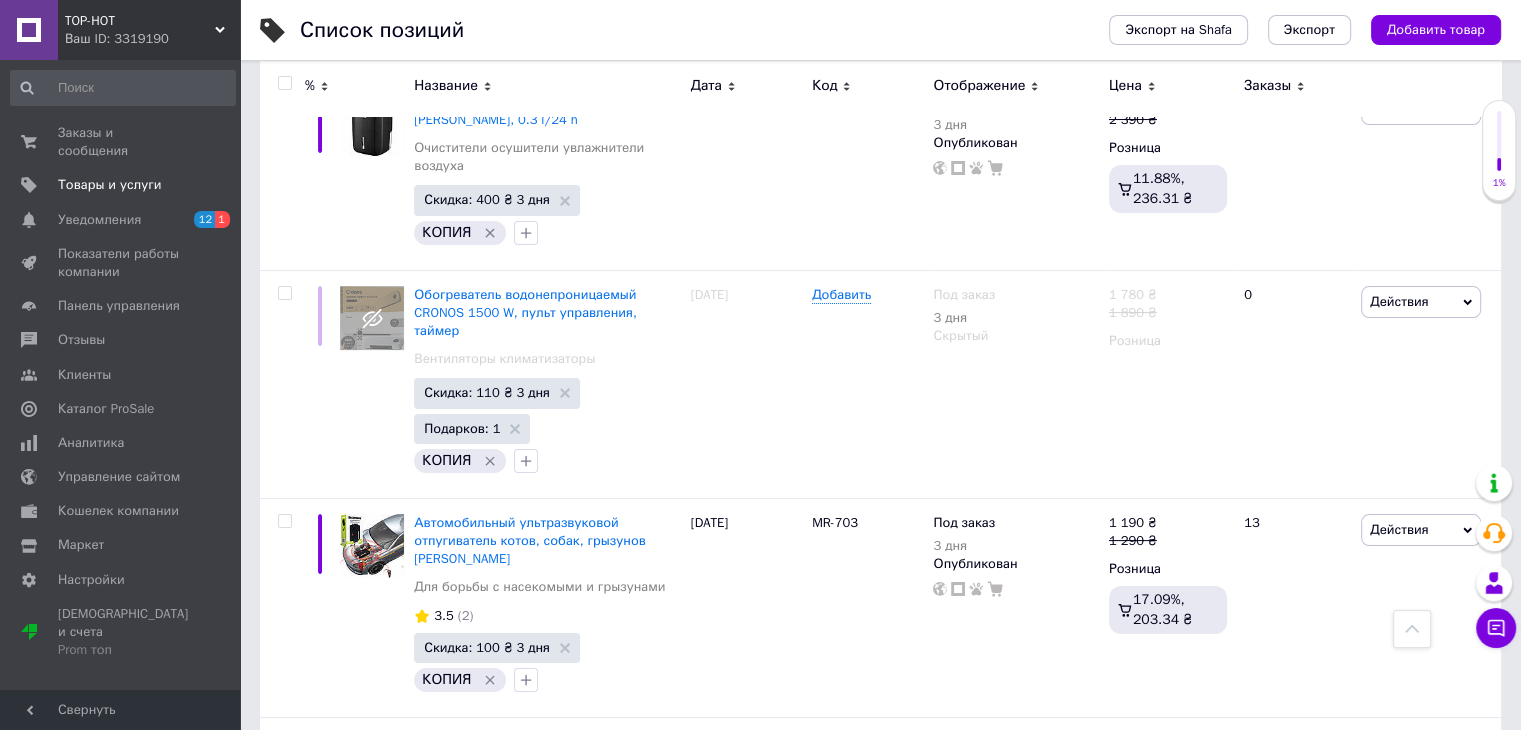 click on "2" at bounding box center [327, 916] 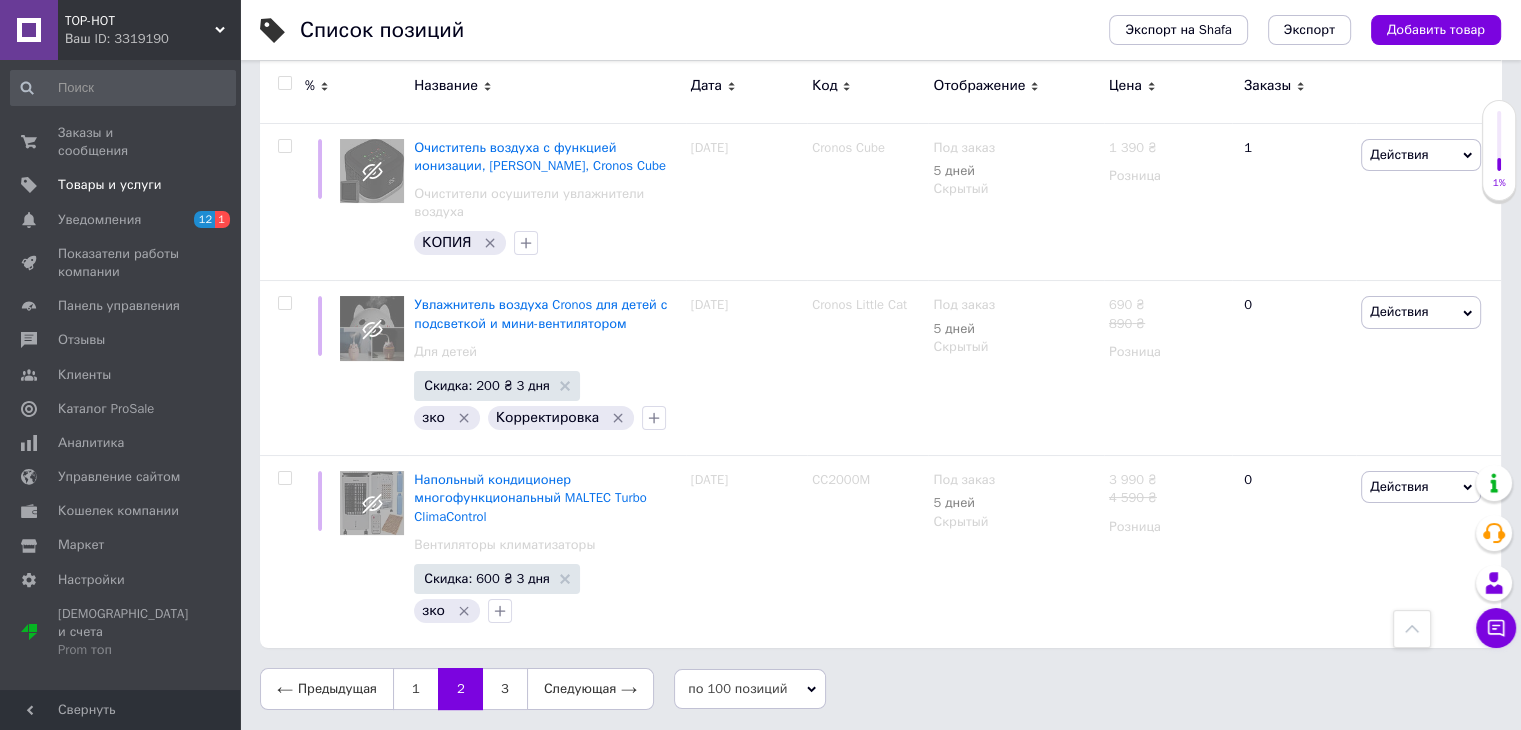 scroll, scrollTop: 15160, scrollLeft: 0, axis: vertical 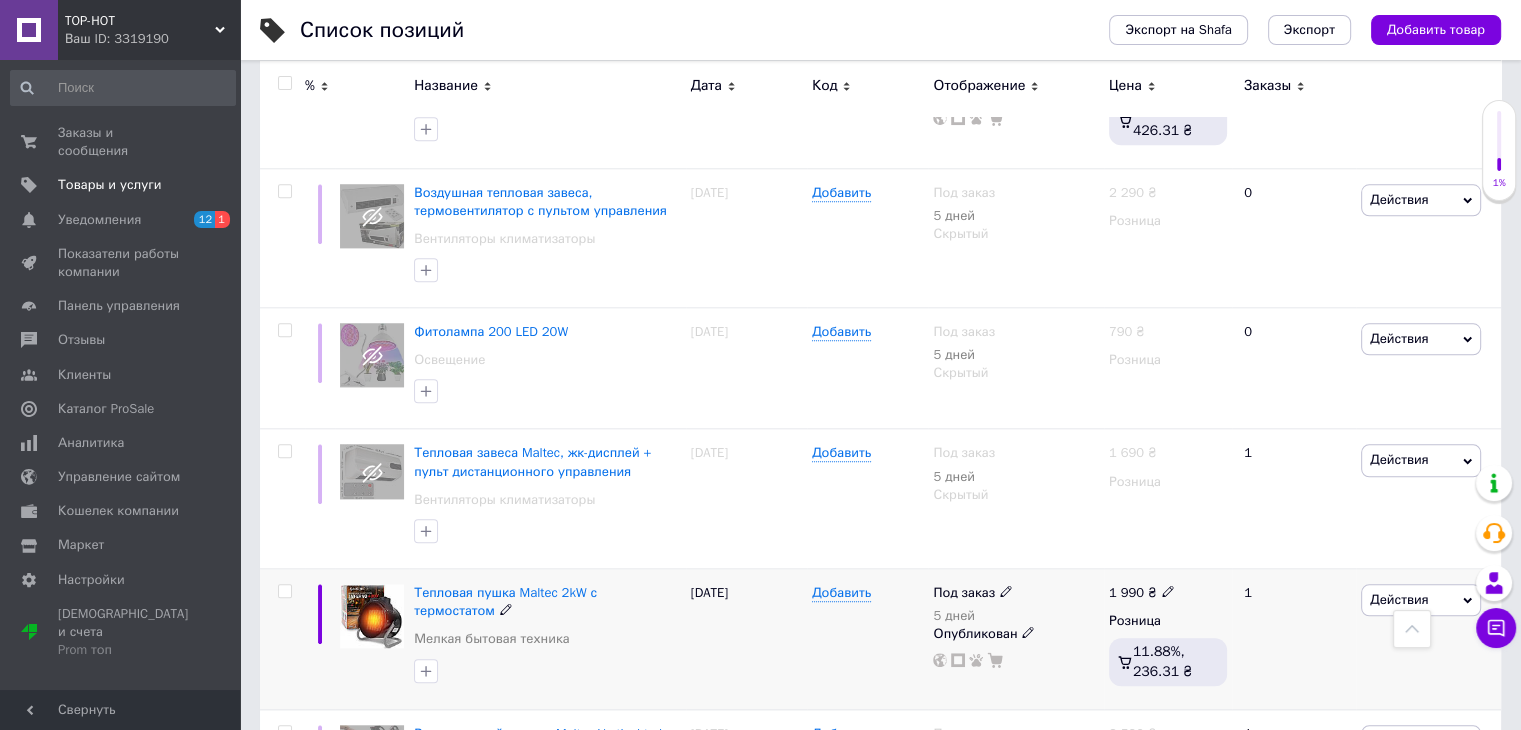 click on "Действия Редактировать Поднять в начало группы Копировать Скидка Подарок Сопутствующие Скрыть Ярлык Добавить на витрину Добавить в кампанию Каталог ProSale Удалить" at bounding box center (1428, 639) 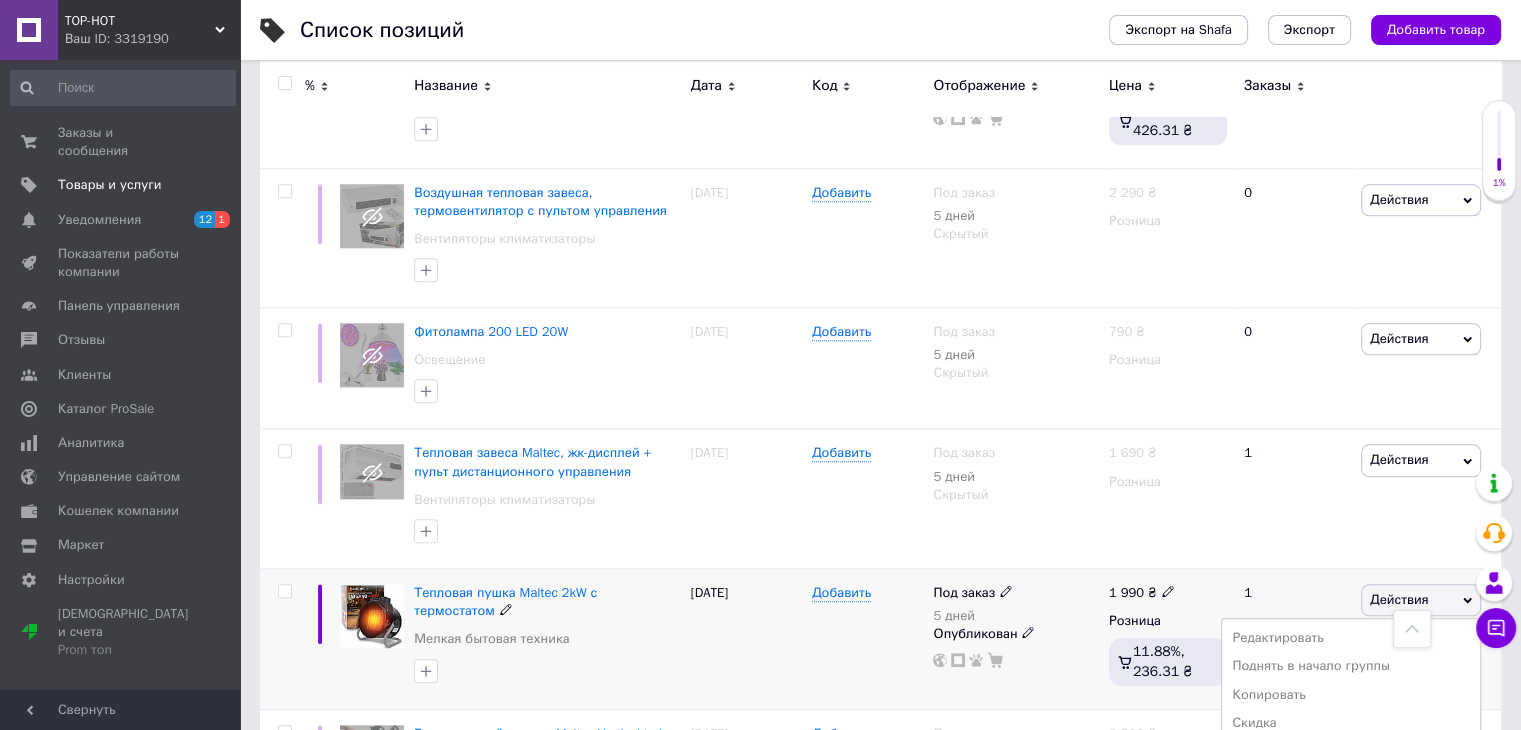 click on "Скрыть" at bounding box center [1351, 807] 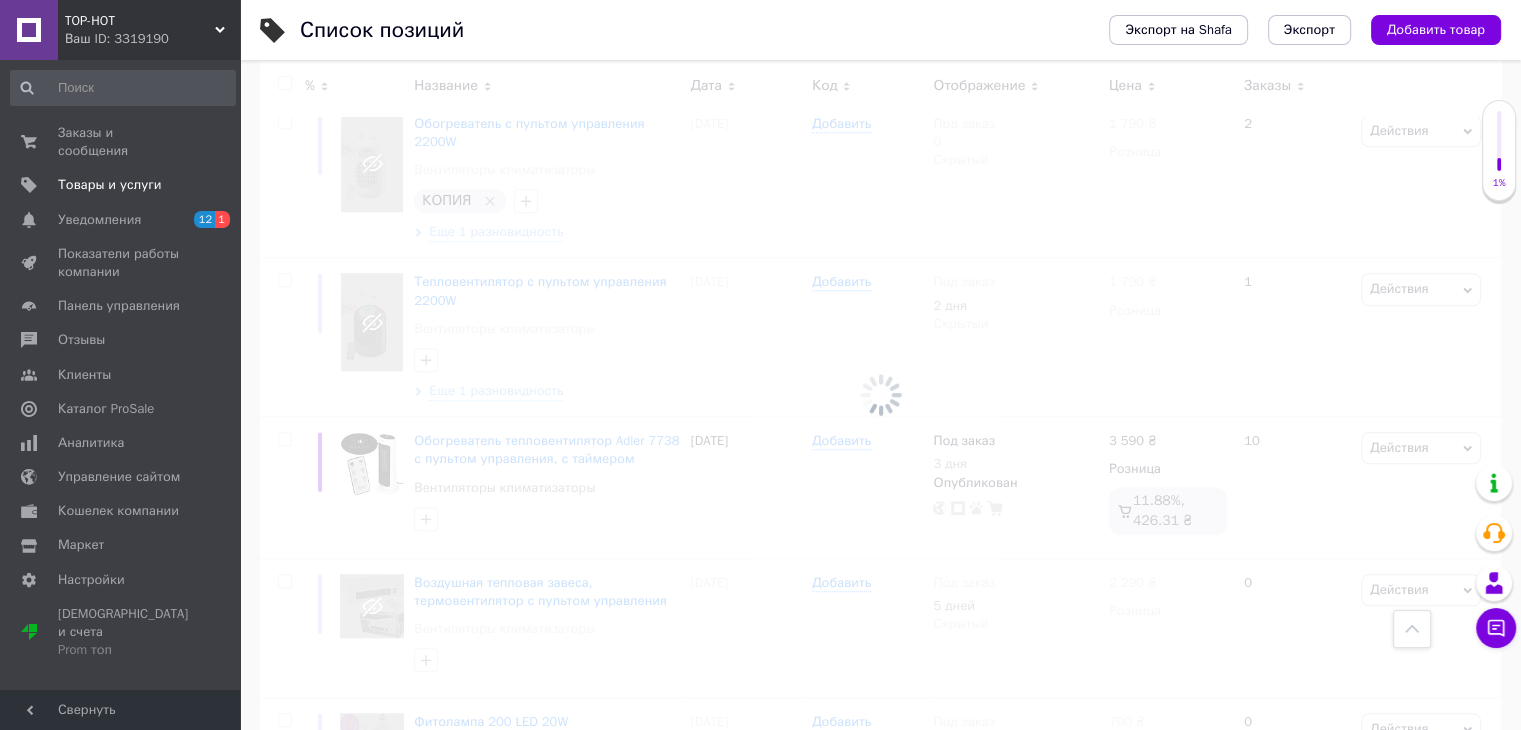 scroll, scrollTop: 9287, scrollLeft: 0, axis: vertical 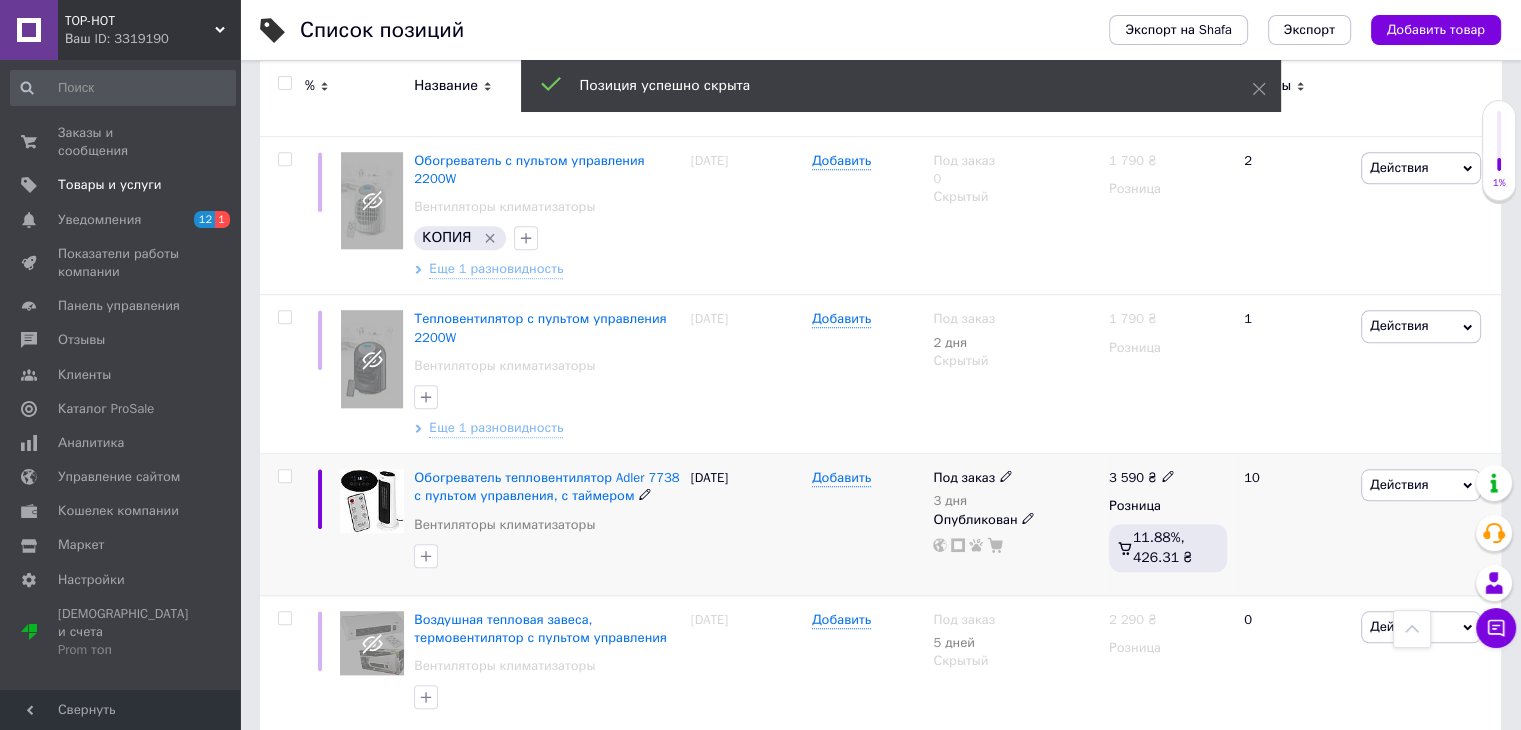 drag, startPoint x: 1420, startPoint y: 385, endPoint x: 1392, endPoint y: 389, distance: 28.284271 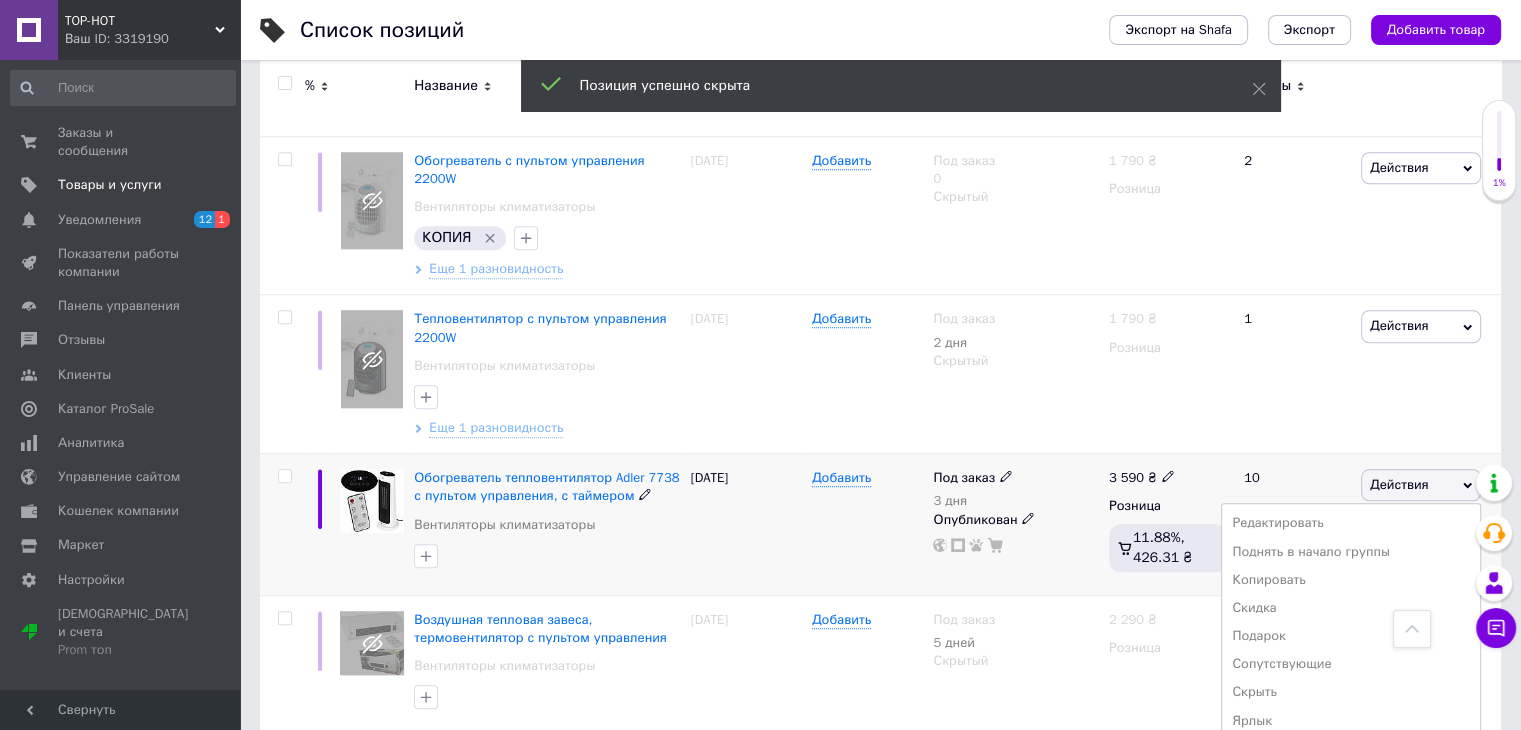 click on "Действия" at bounding box center (1399, 484) 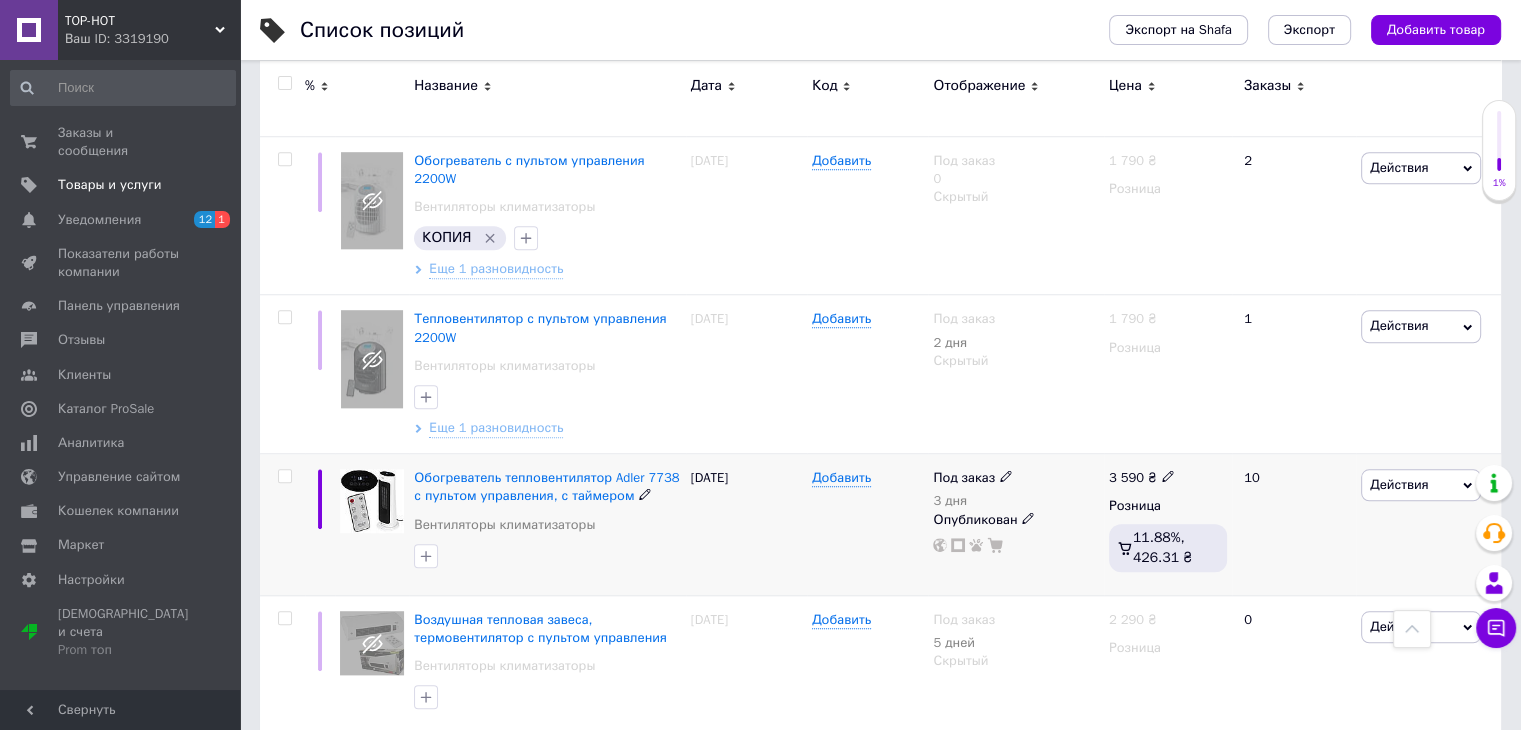 click on "Действия" at bounding box center [1399, 484] 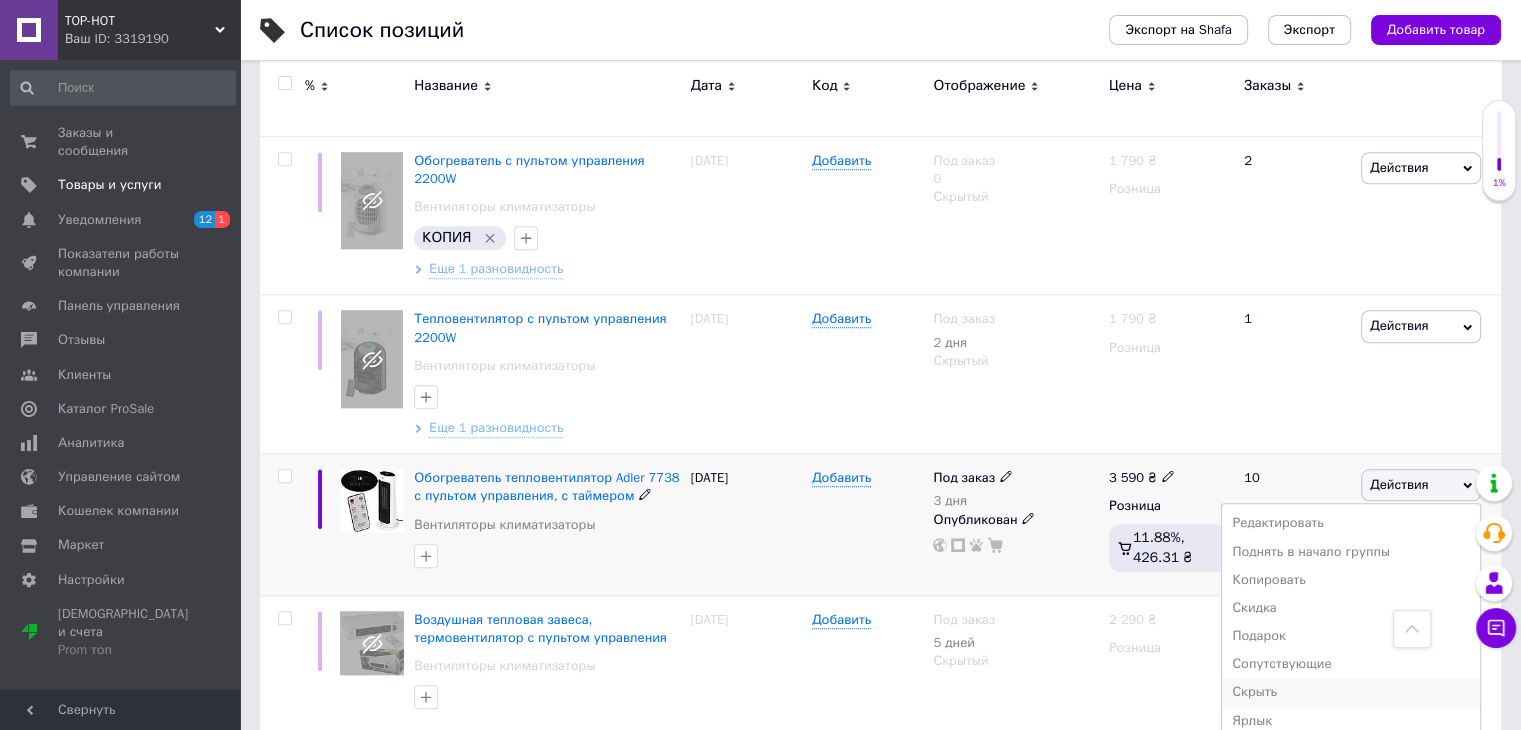 click on "Скрыть" at bounding box center (1351, 692) 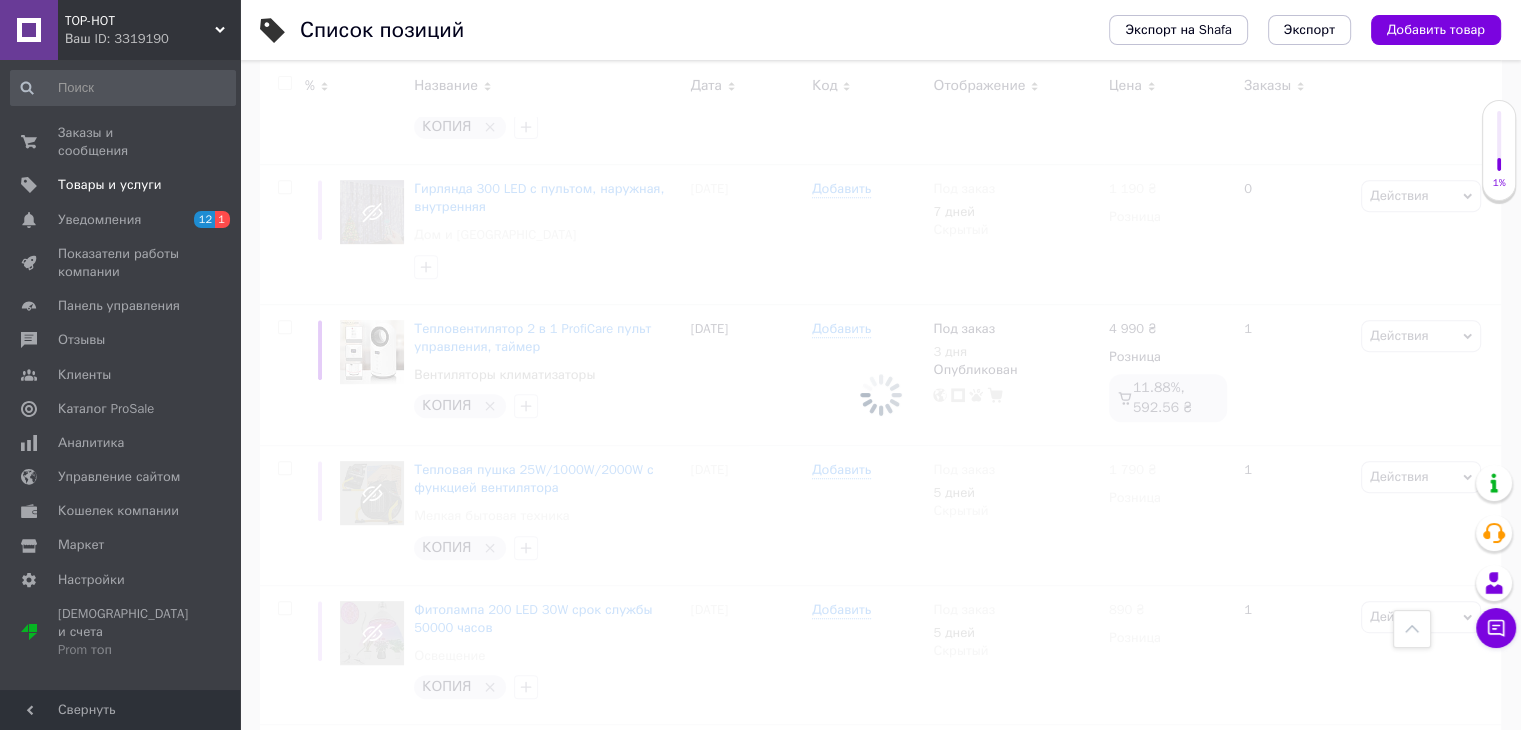 scroll, scrollTop: 8236, scrollLeft: 0, axis: vertical 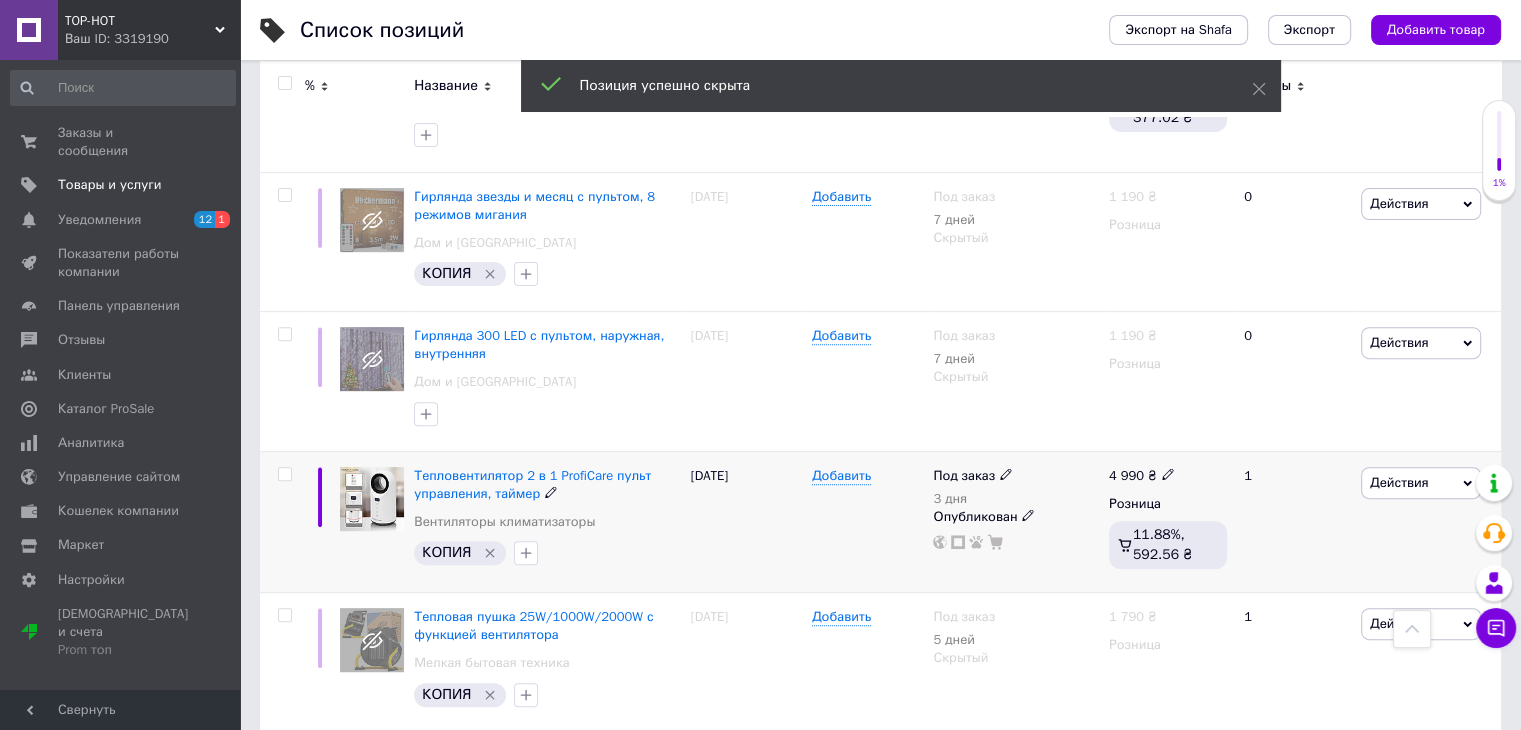 click on "Действия" at bounding box center [1399, 482] 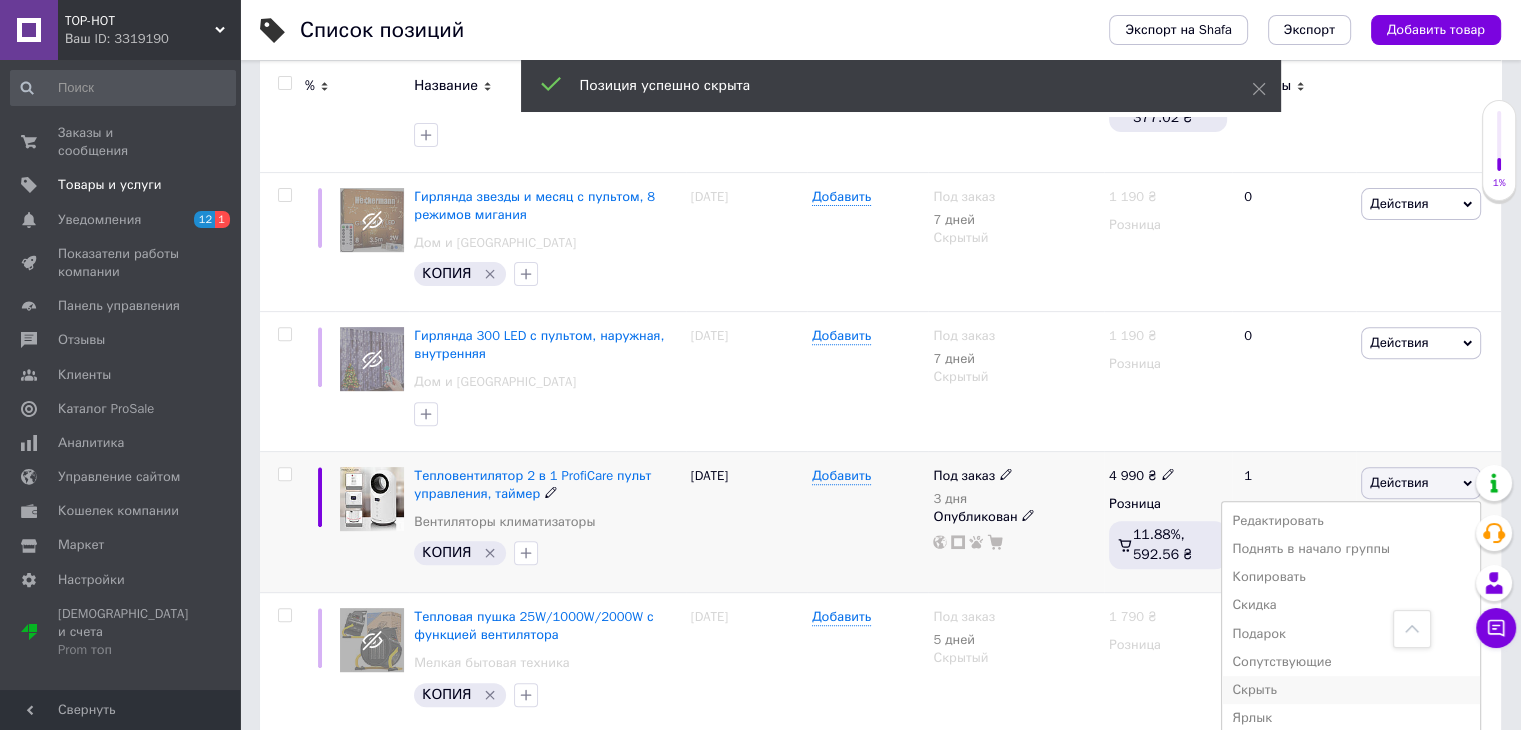 click on "Скрыть" at bounding box center [1351, 690] 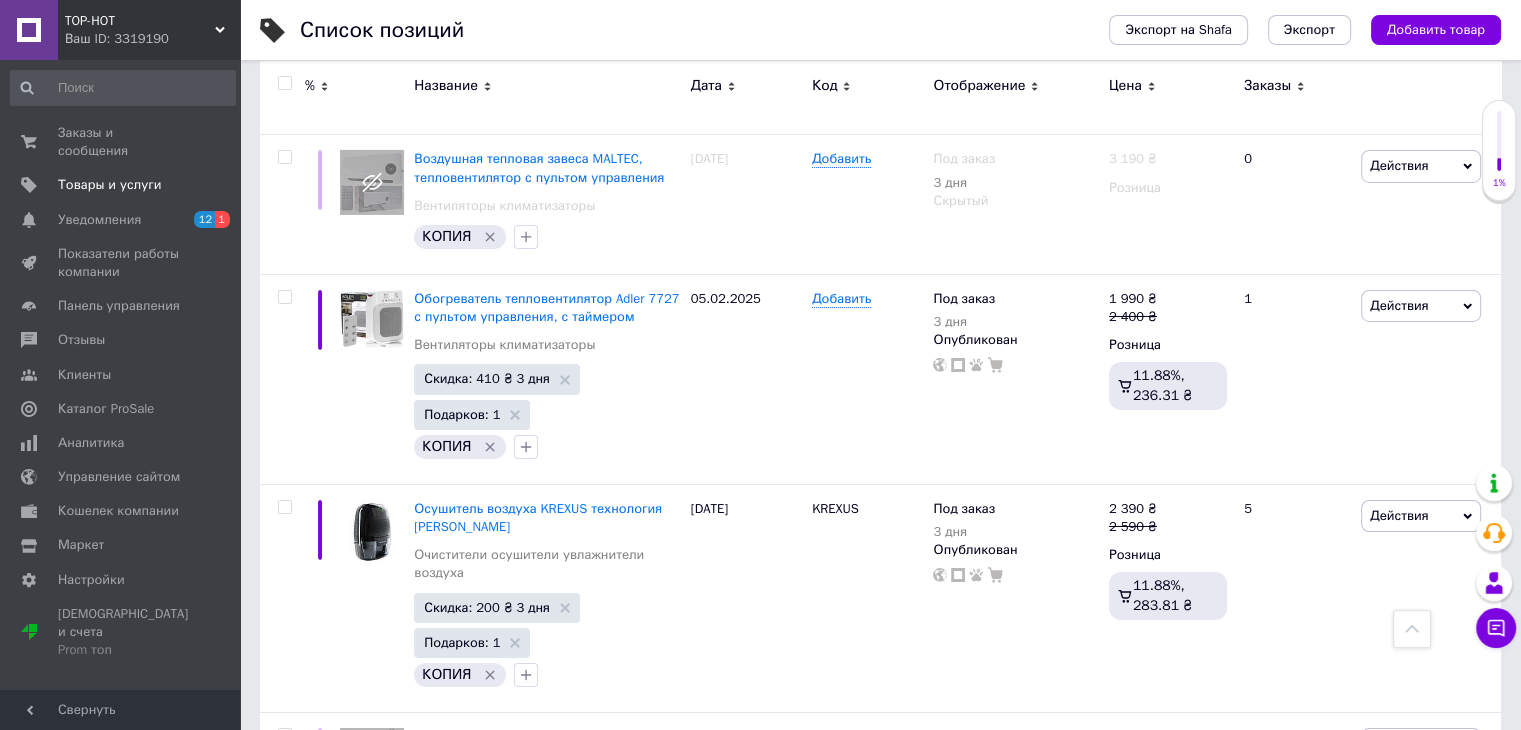 scroll, scrollTop: 6816, scrollLeft: 0, axis: vertical 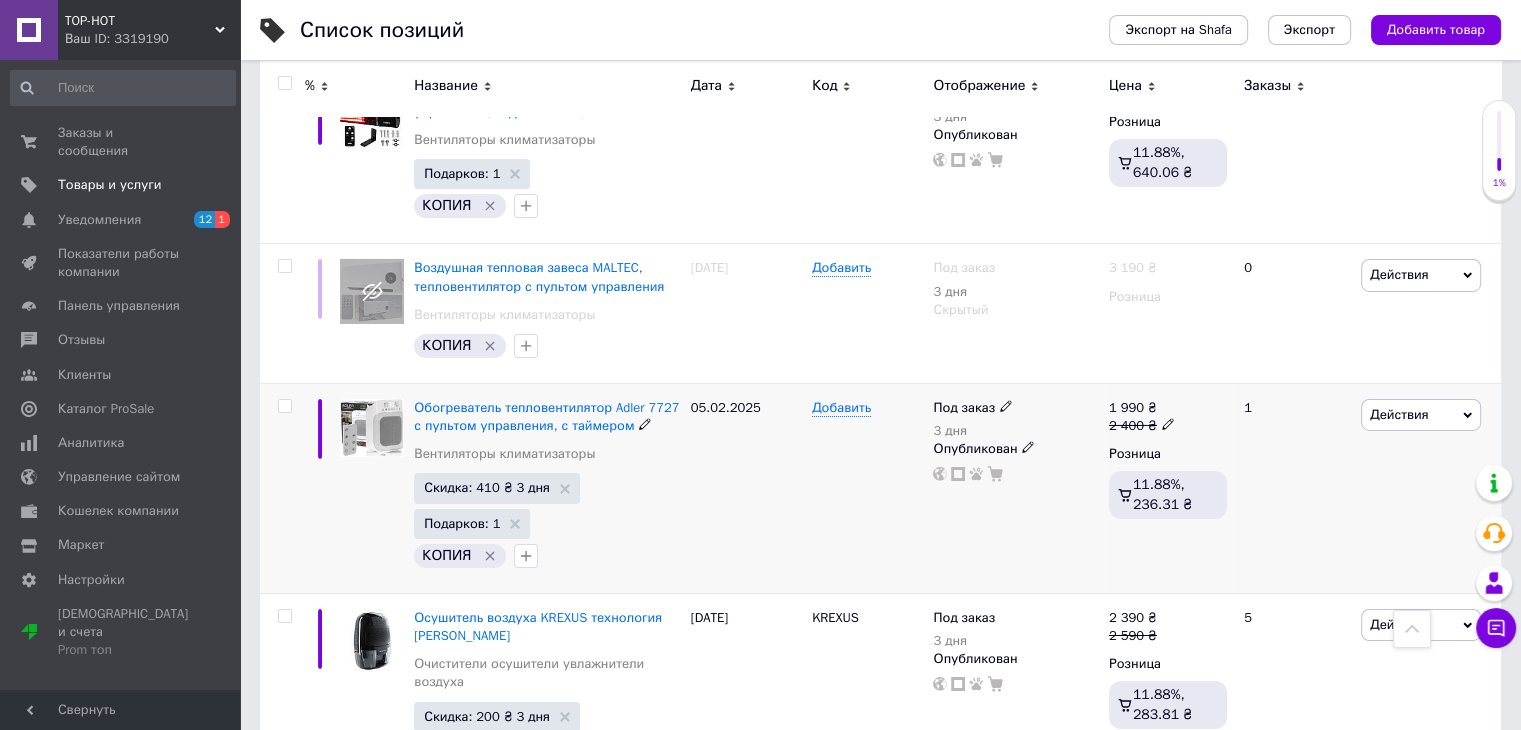 click on "Действия" at bounding box center [1399, 414] 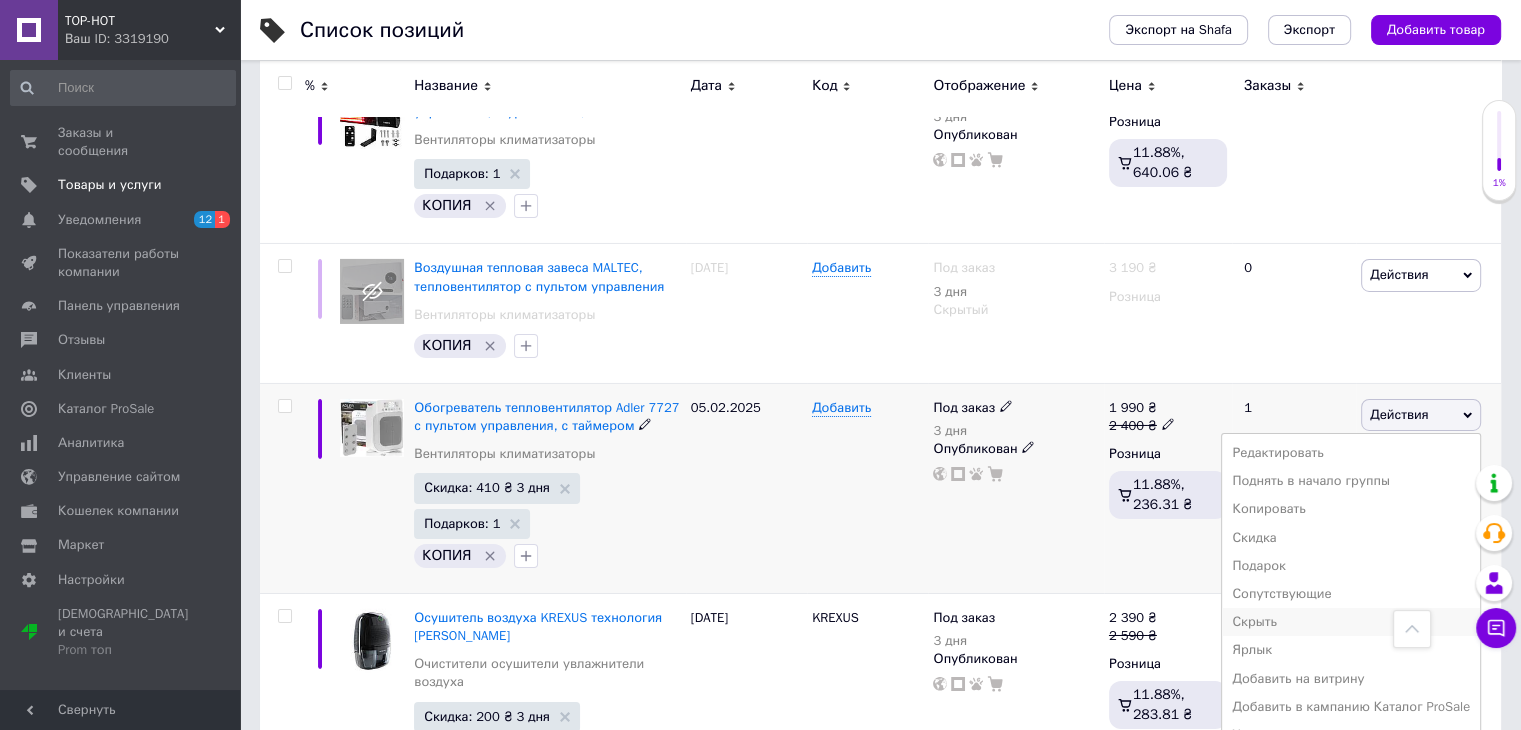 click on "Скрыть" at bounding box center (1351, 622) 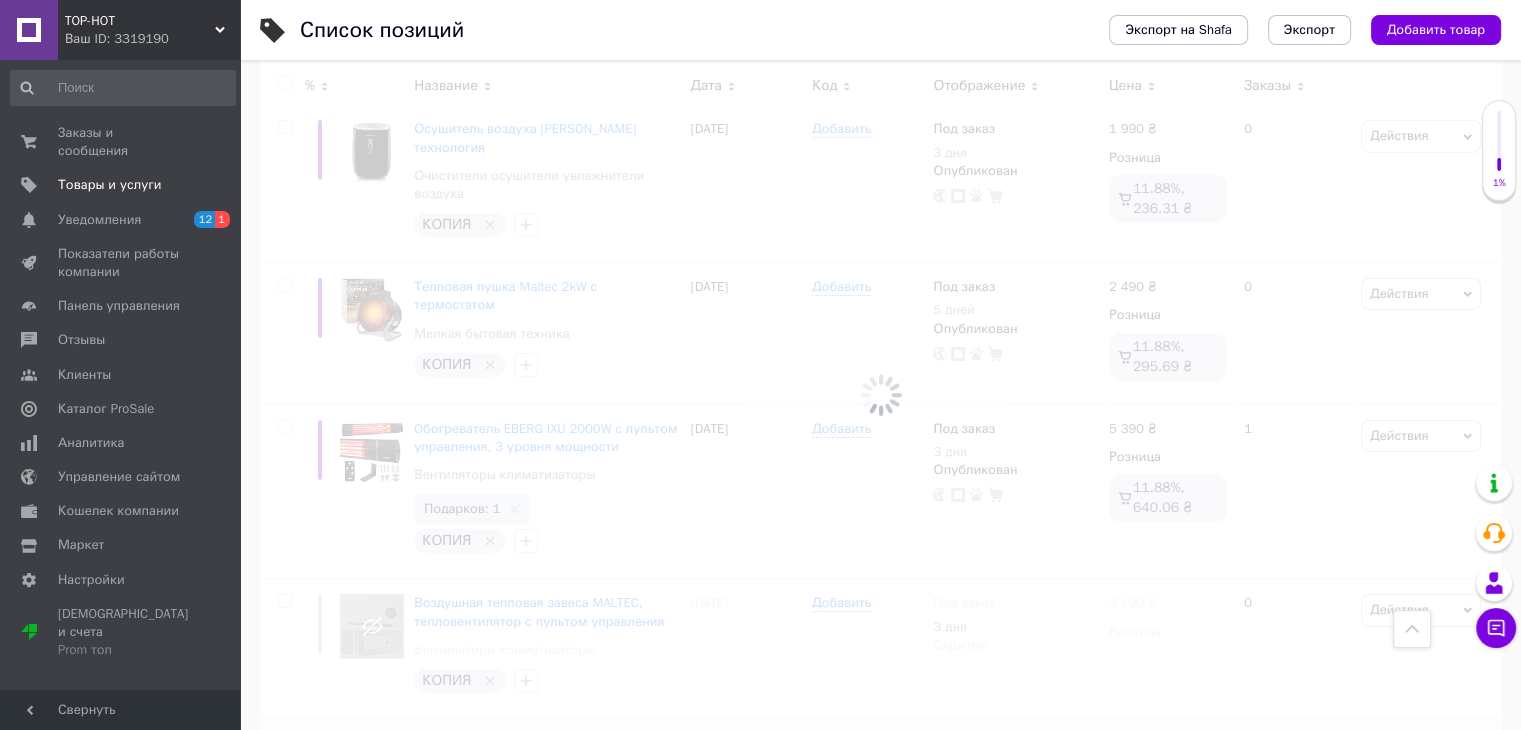 scroll, scrollTop: 6463, scrollLeft: 0, axis: vertical 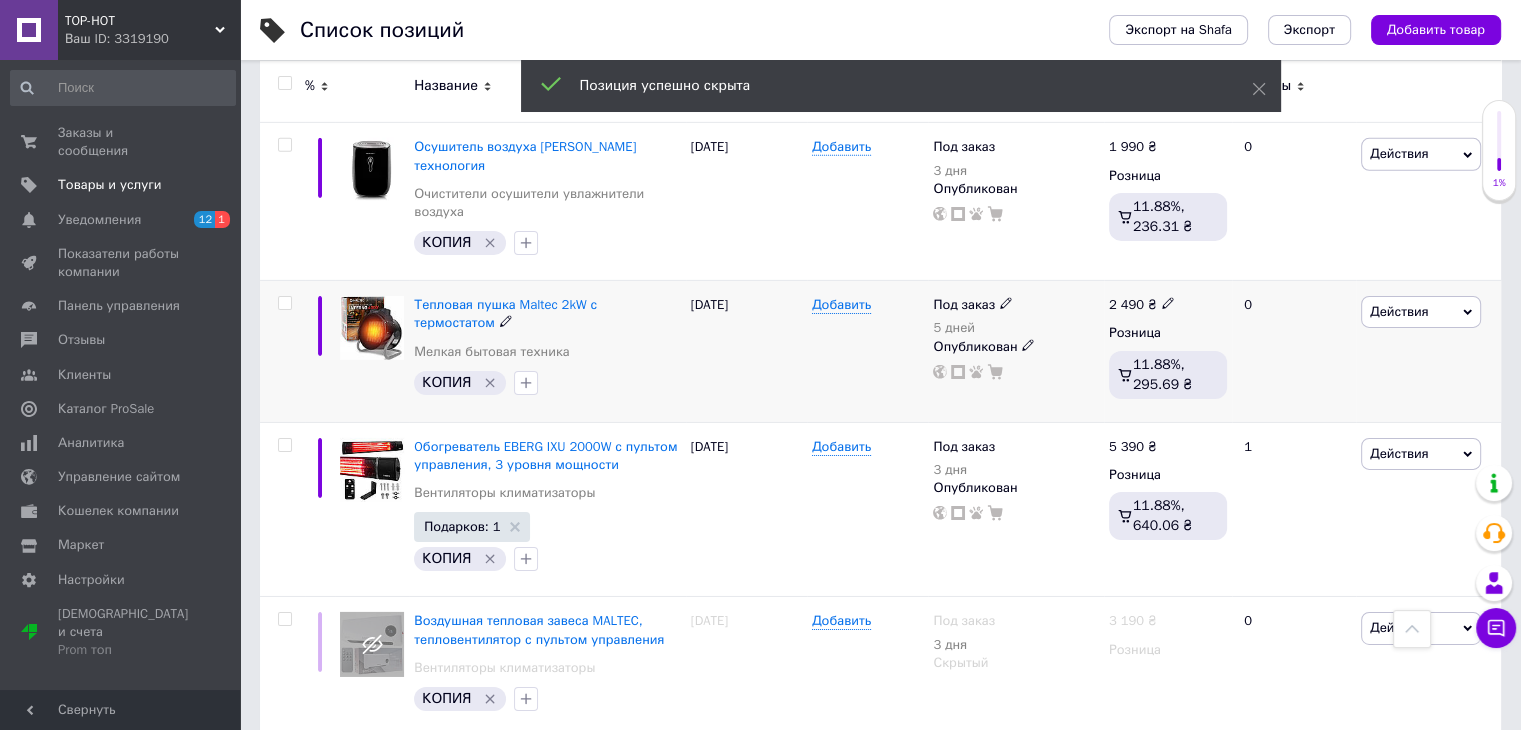 click on "Действия" at bounding box center [1421, 312] 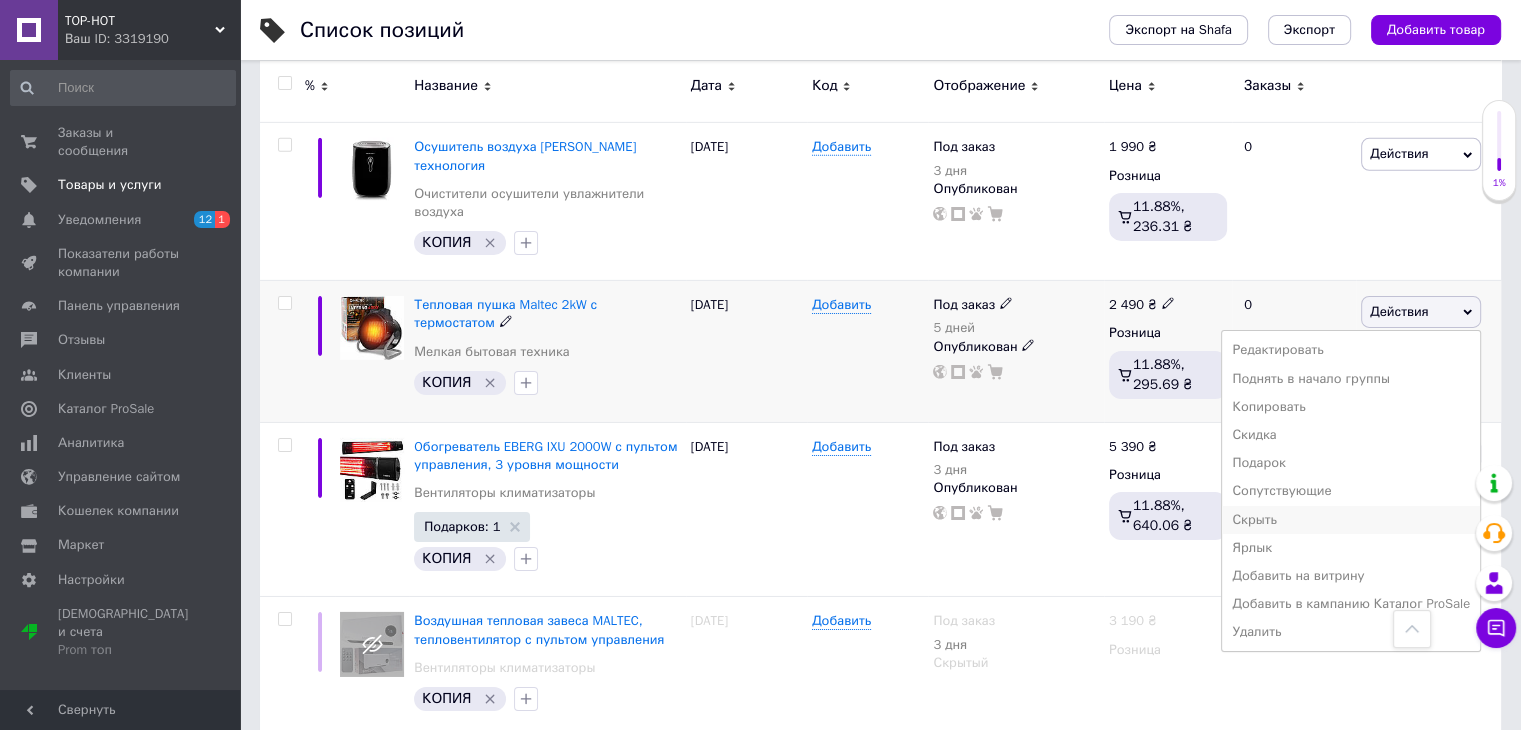 click on "Скрыть" at bounding box center (1351, 520) 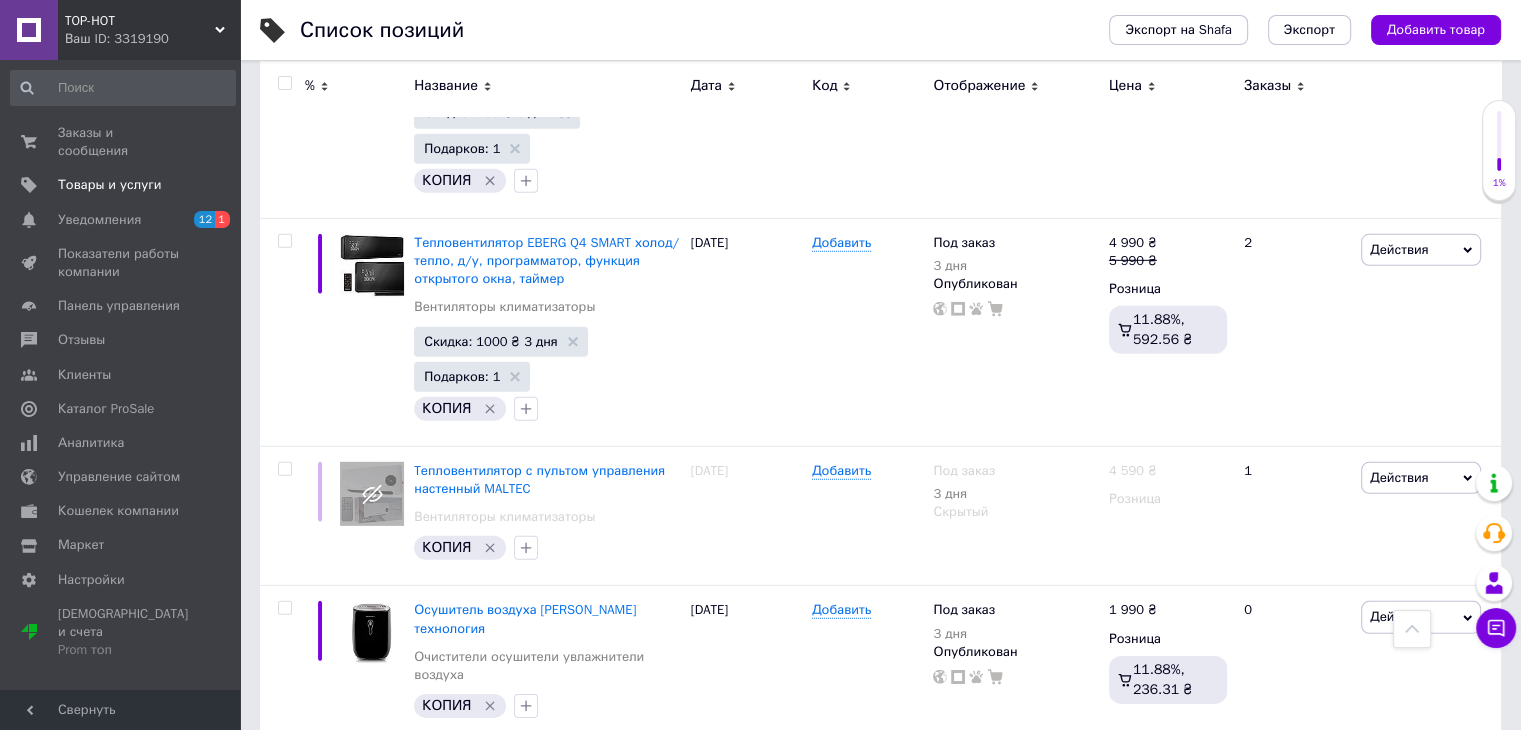 scroll, scrollTop: 5744, scrollLeft: 0, axis: vertical 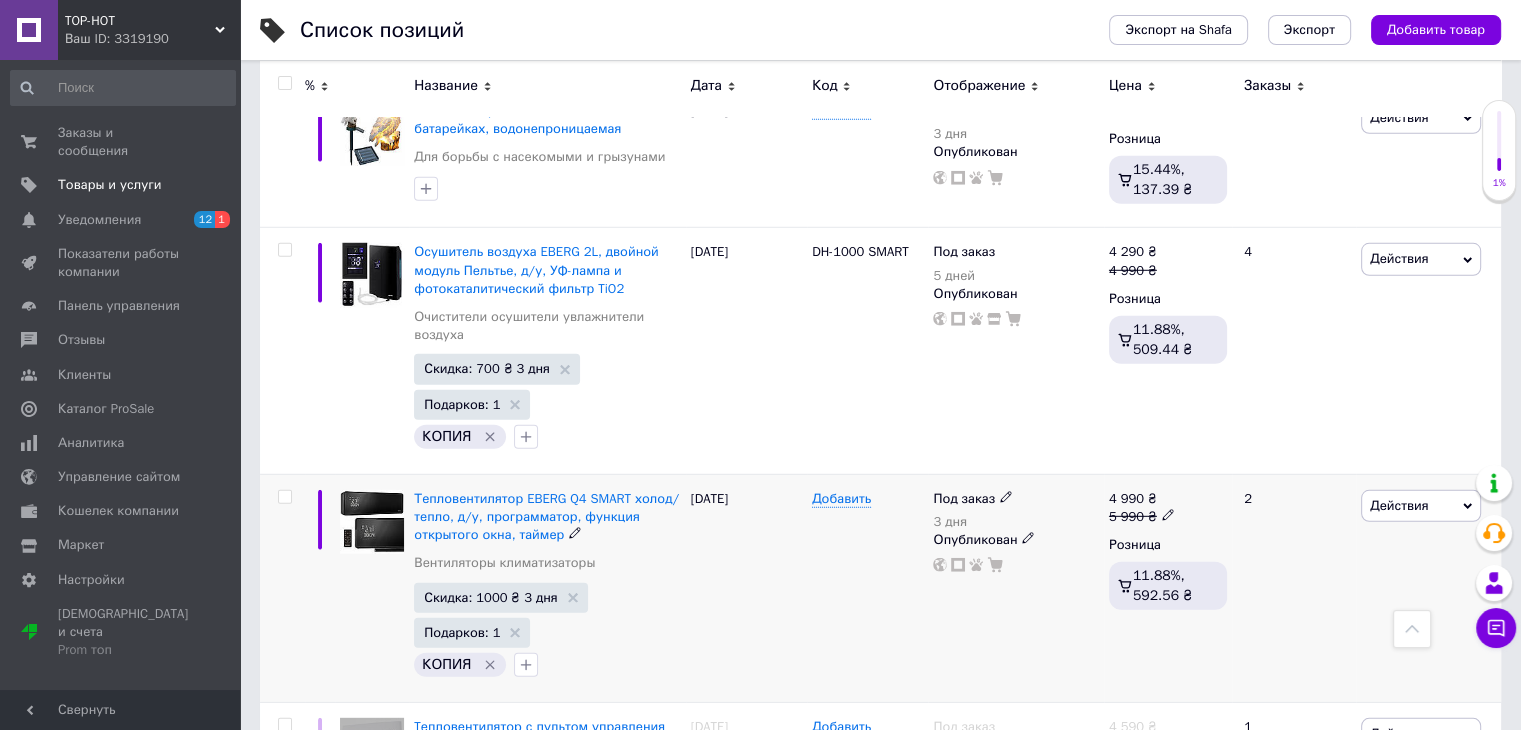 click on "Действия" at bounding box center [1399, 505] 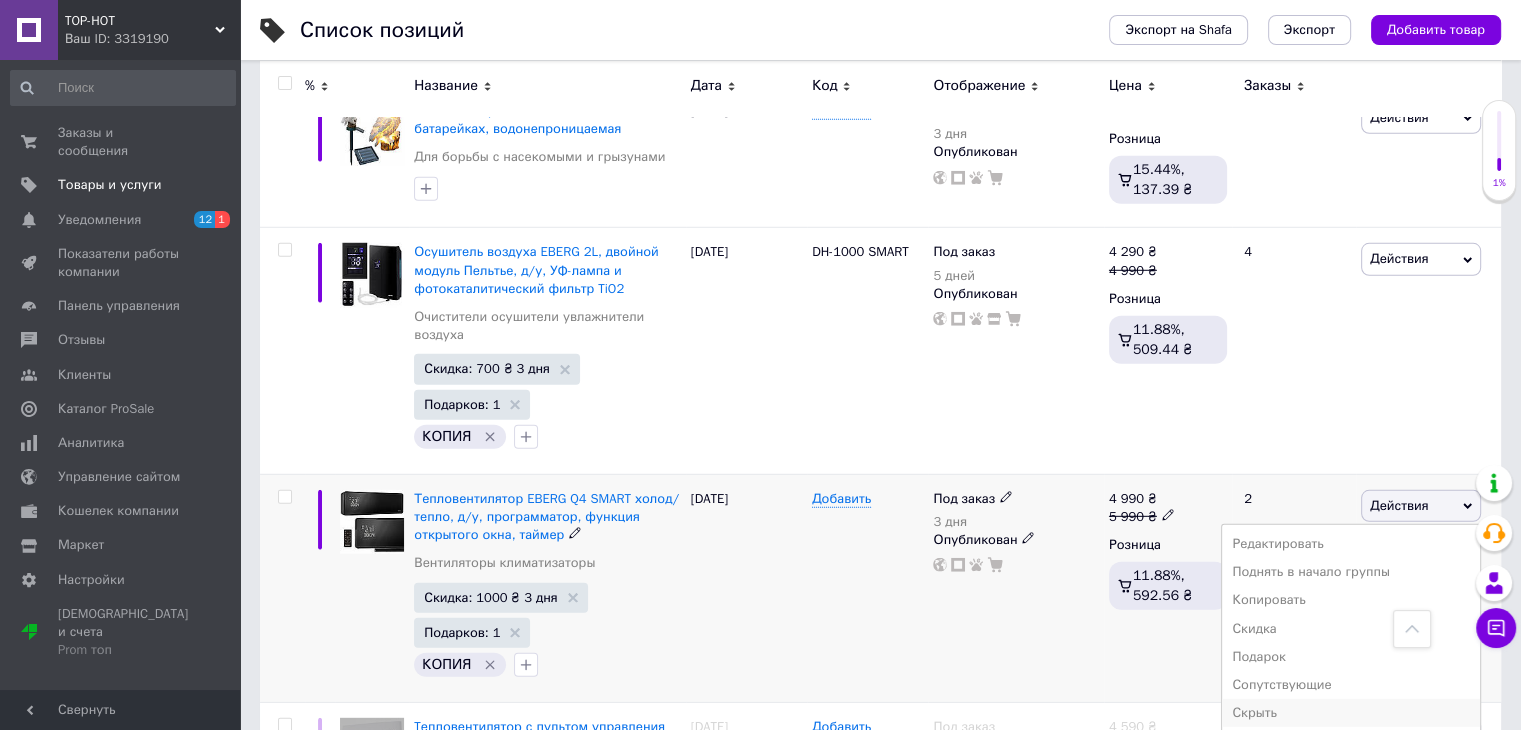 click on "Скрыть" at bounding box center [1351, 713] 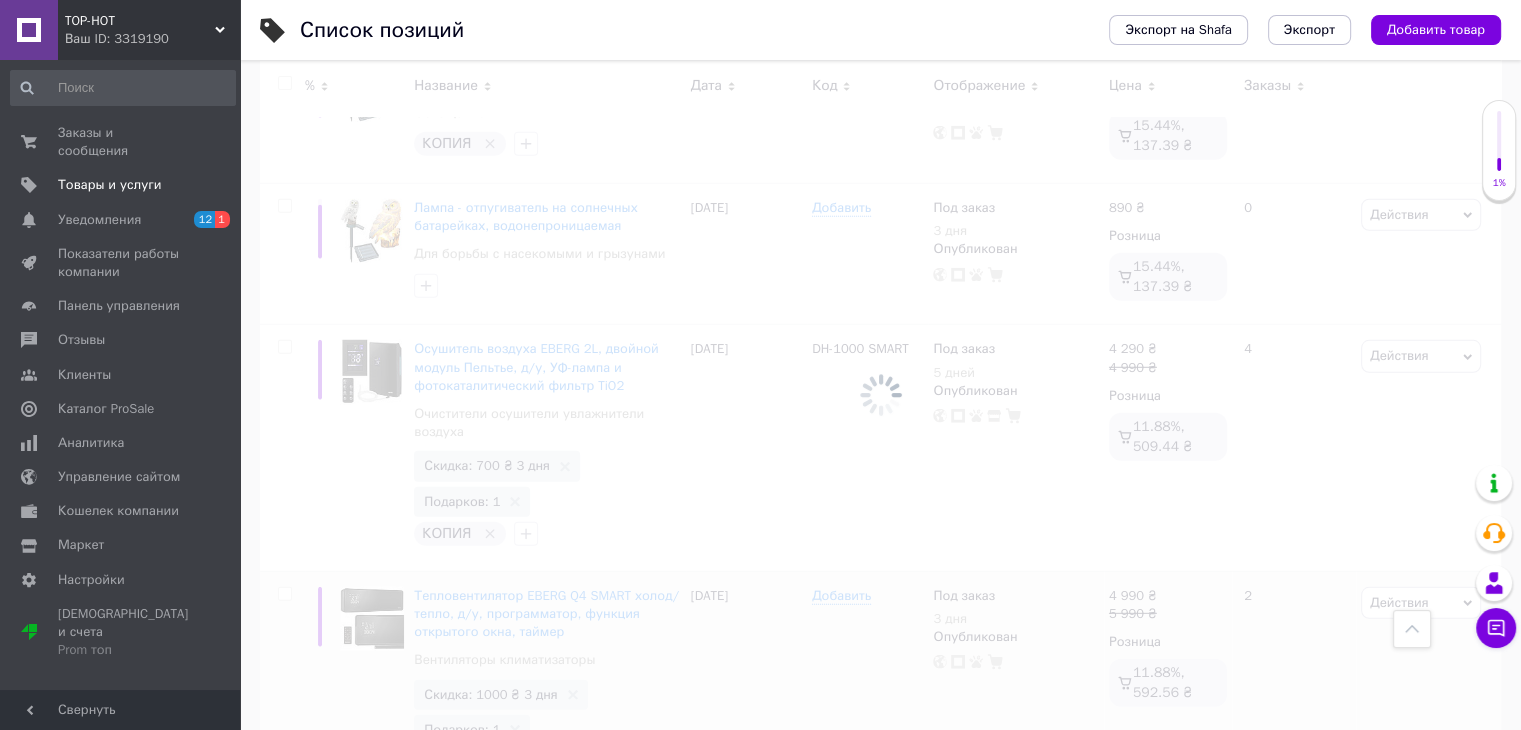 scroll, scrollTop: 5574, scrollLeft: 0, axis: vertical 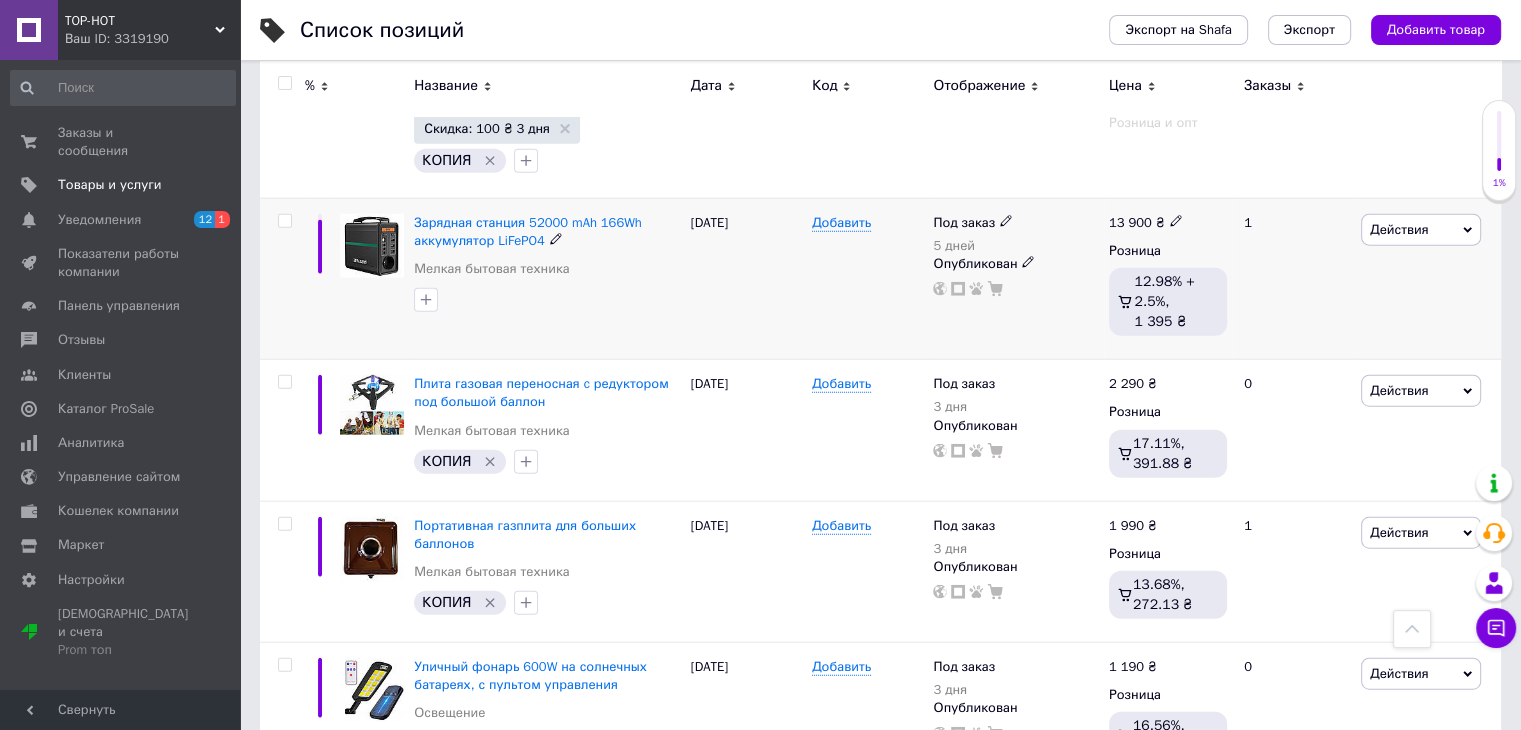 click on "Действия" at bounding box center (1399, 229) 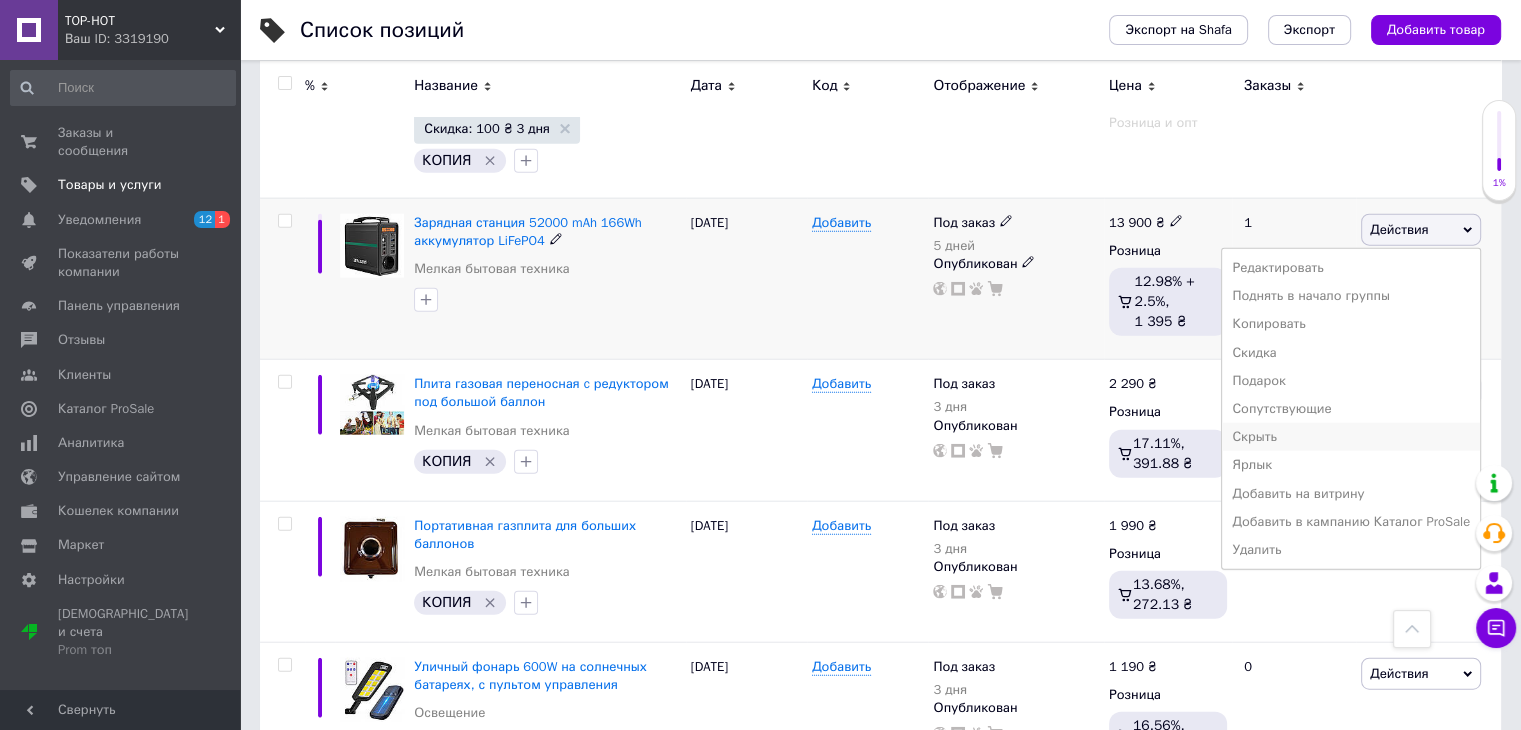 click on "Скрыть" at bounding box center [1351, 437] 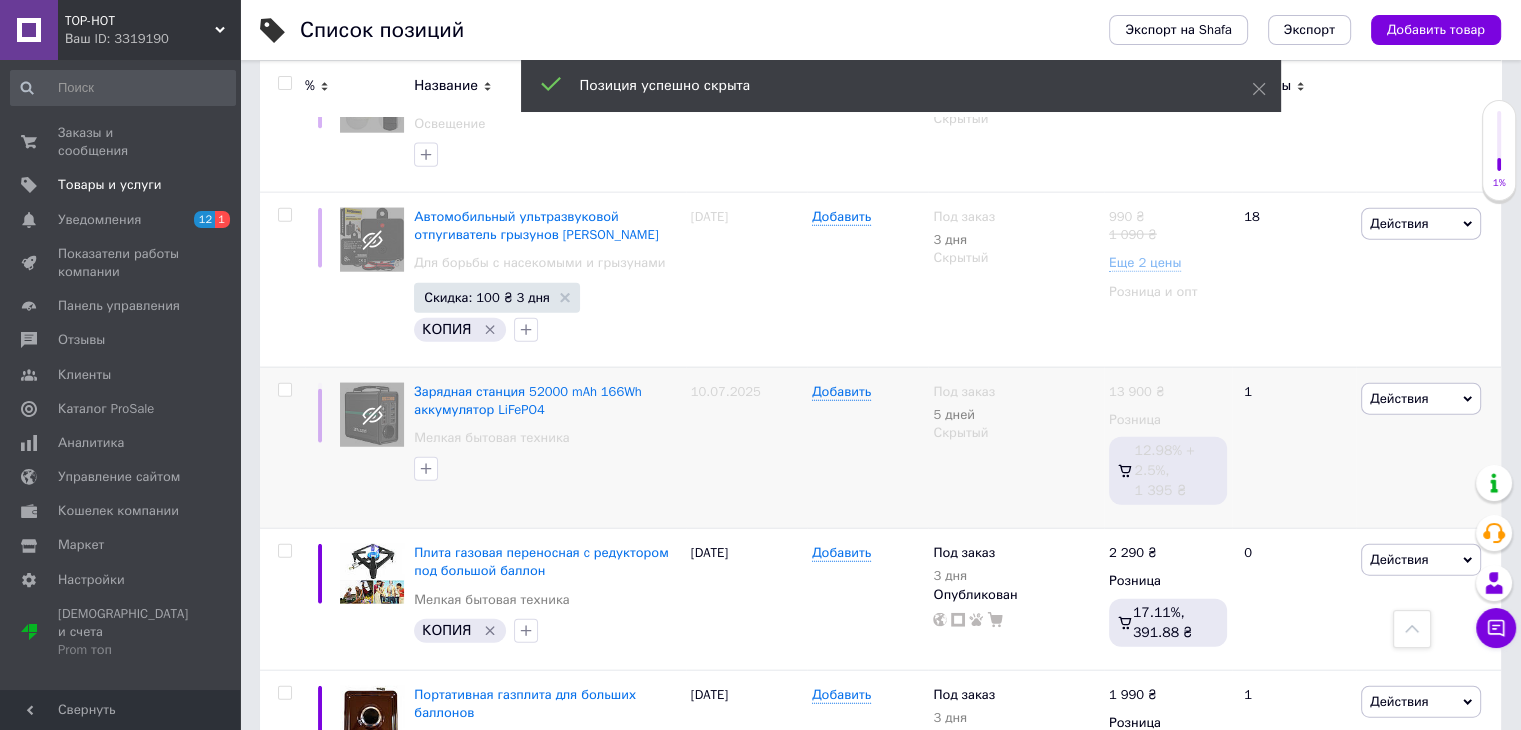 scroll, scrollTop: 4668, scrollLeft: 0, axis: vertical 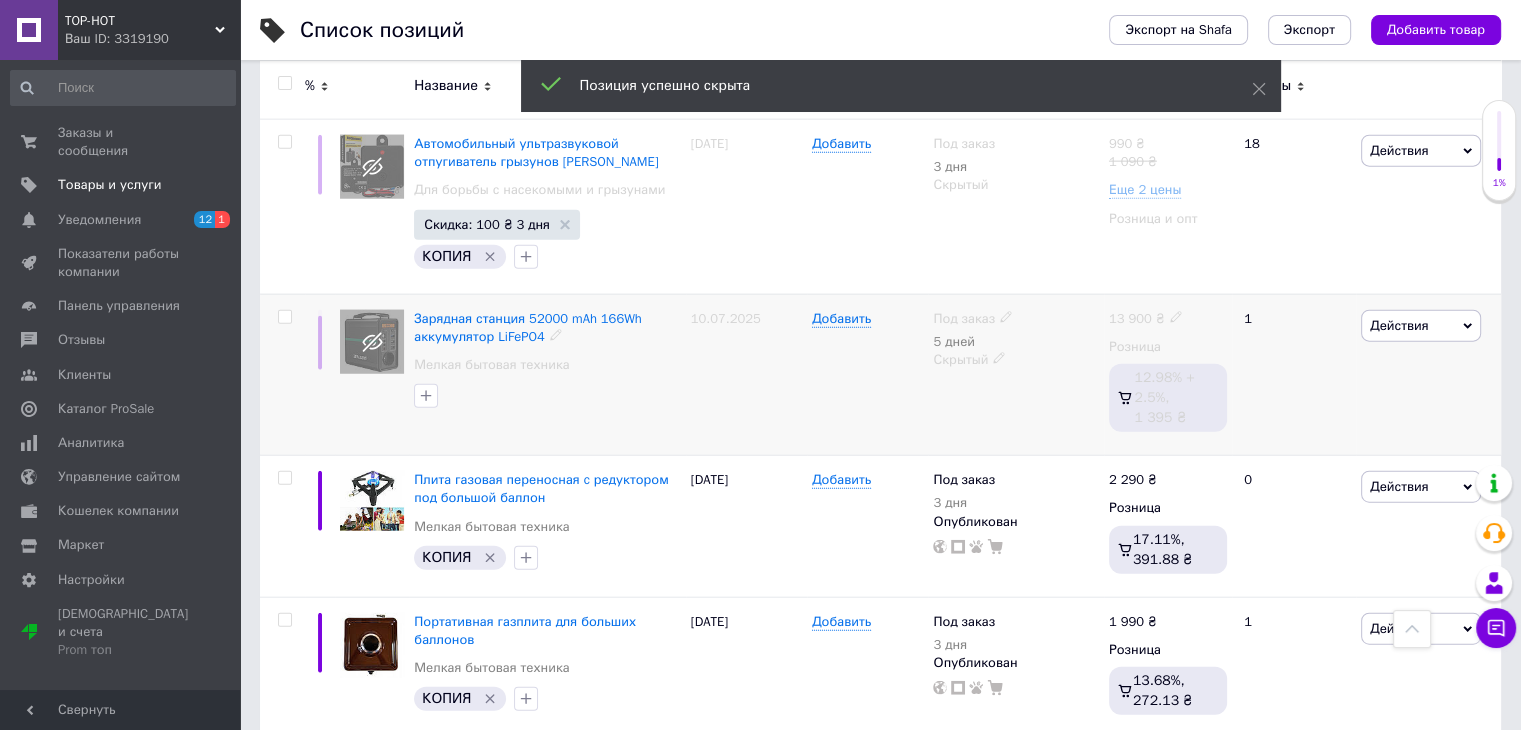 click on "Действия" at bounding box center (1399, 325) 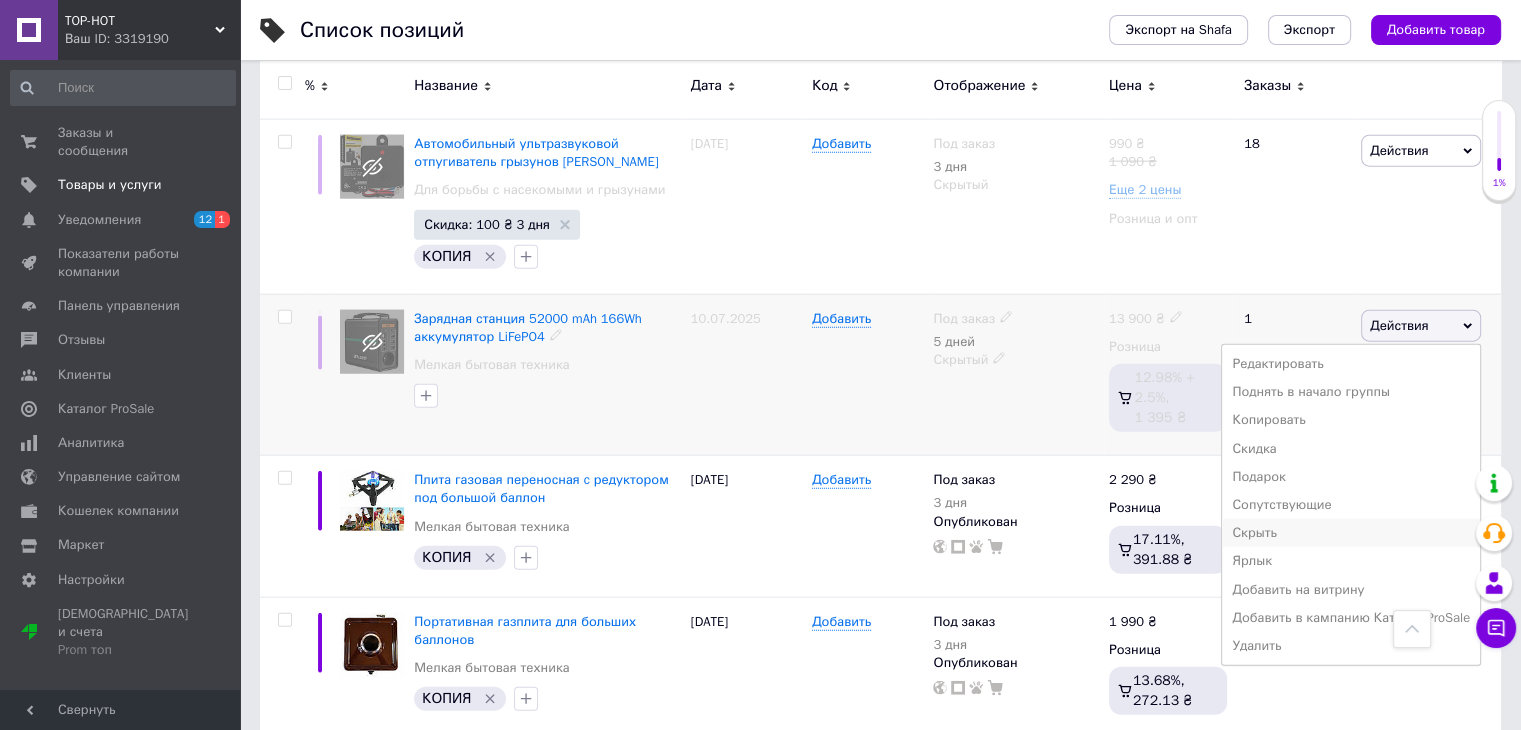 click on "Скрыть" at bounding box center [1351, 533] 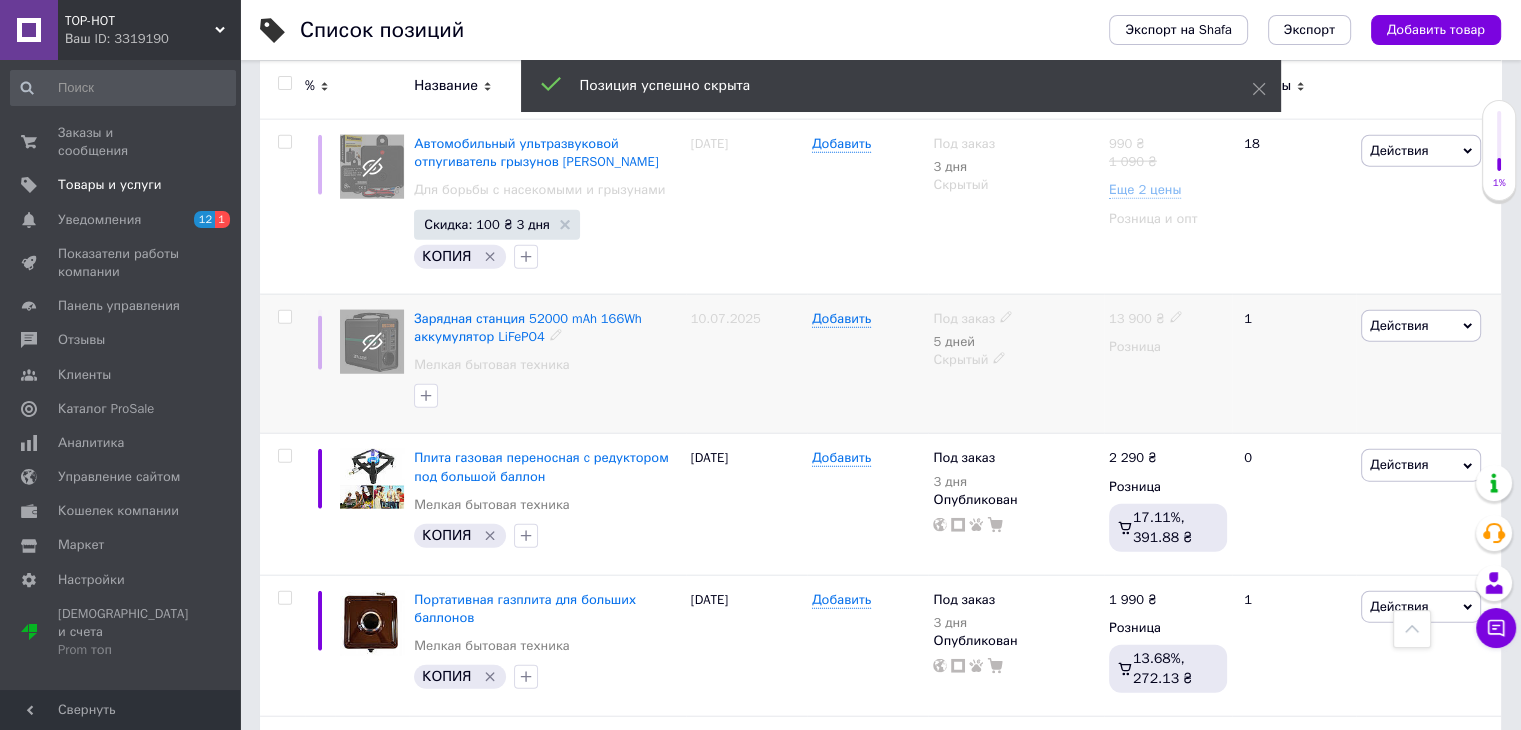 click 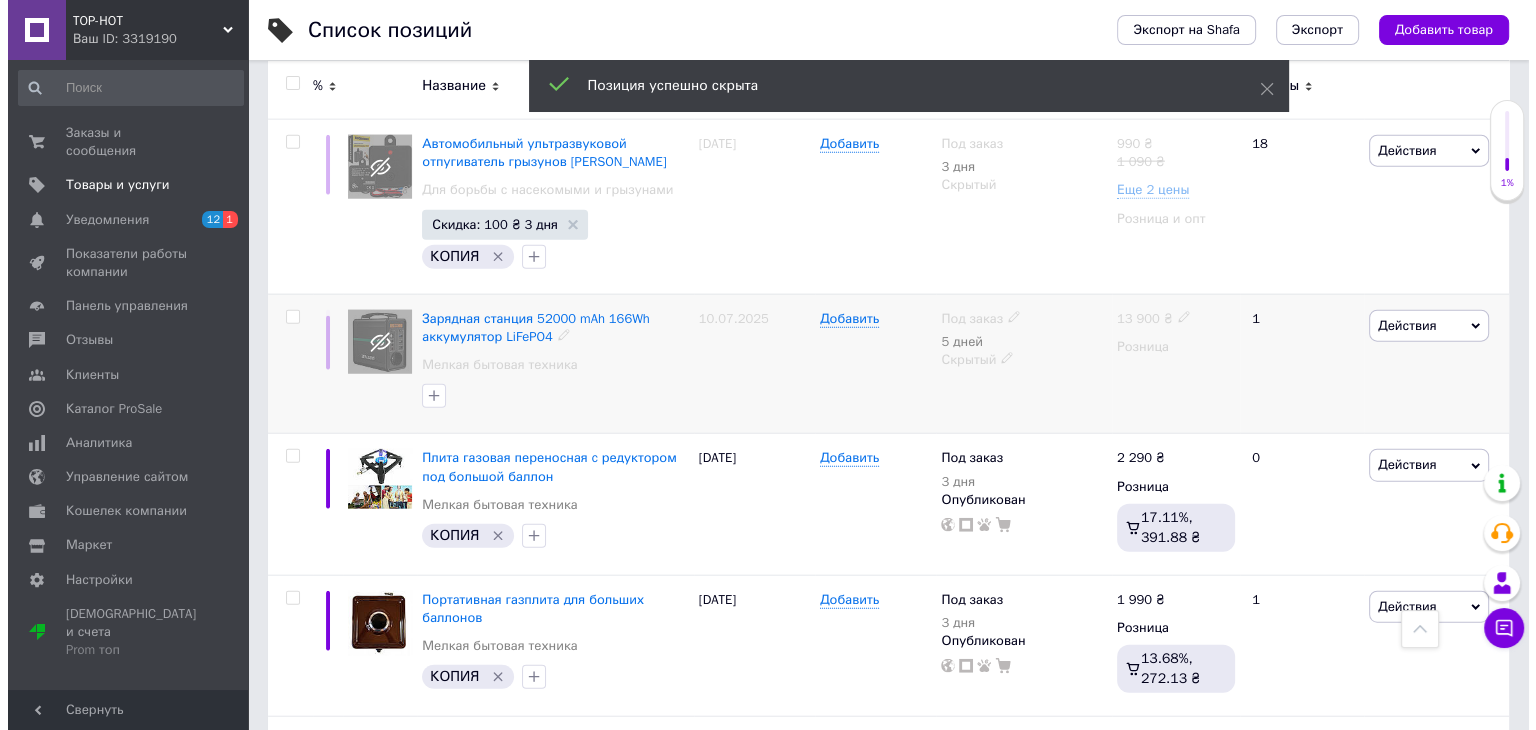 scroll, scrollTop: 0, scrollLeft: 0, axis: both 